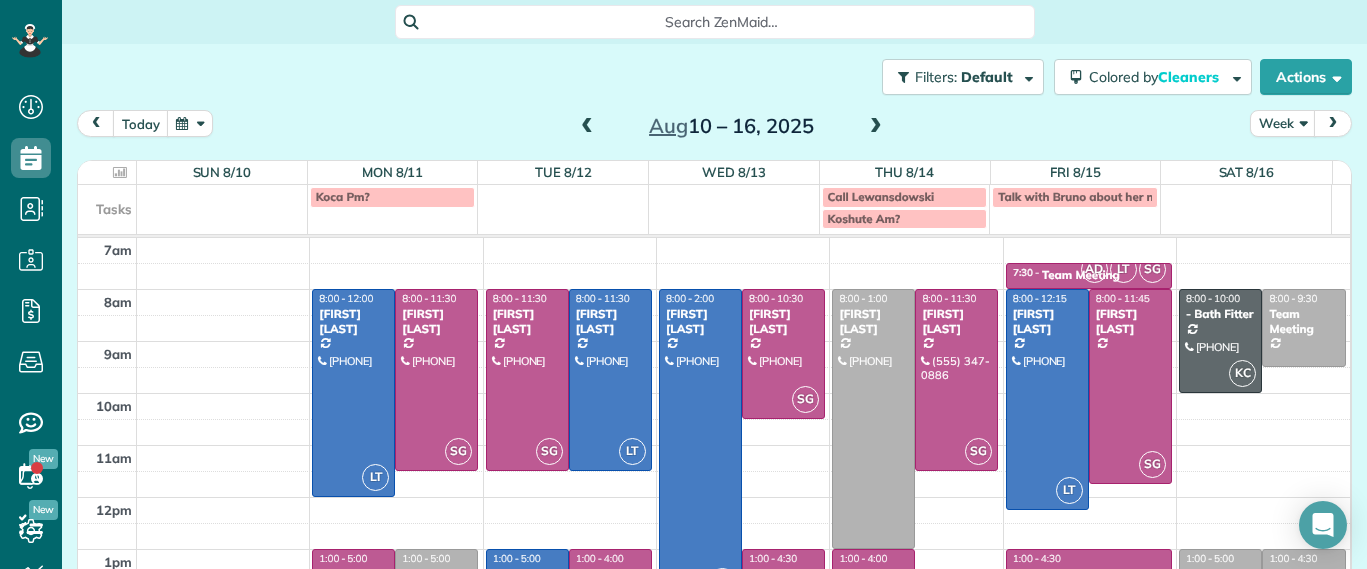 scroll, scrollTop: 0, scrollLeft: 0, axis: both 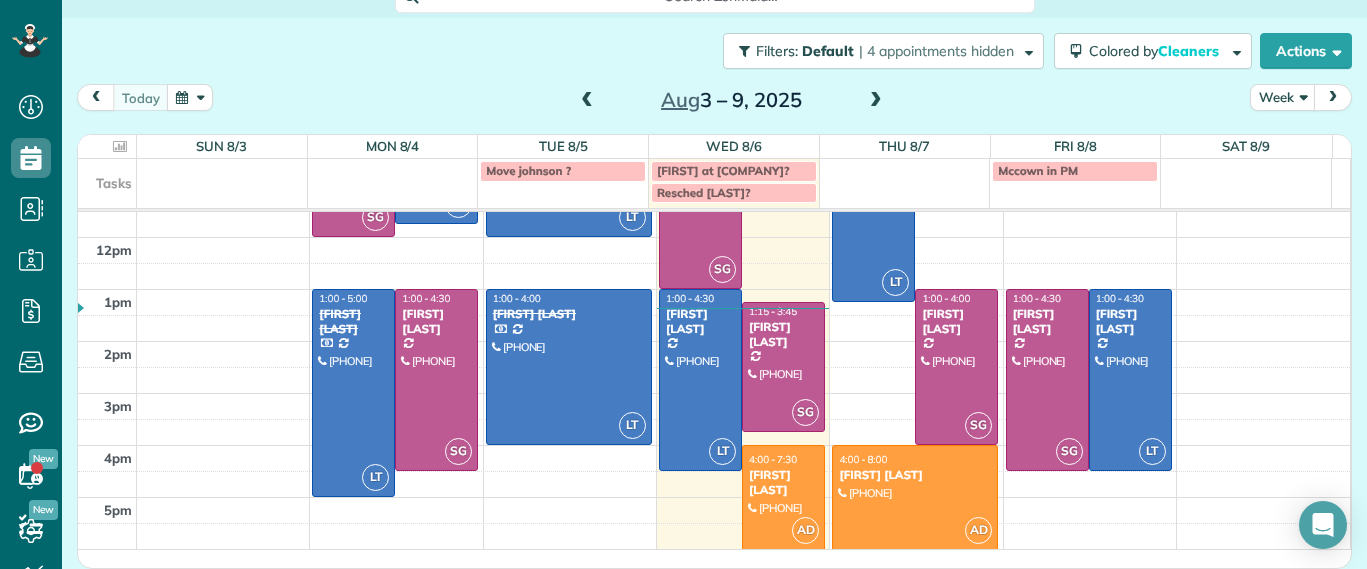 click on "4:00 - 7:30" at bounding box center [773, 459] 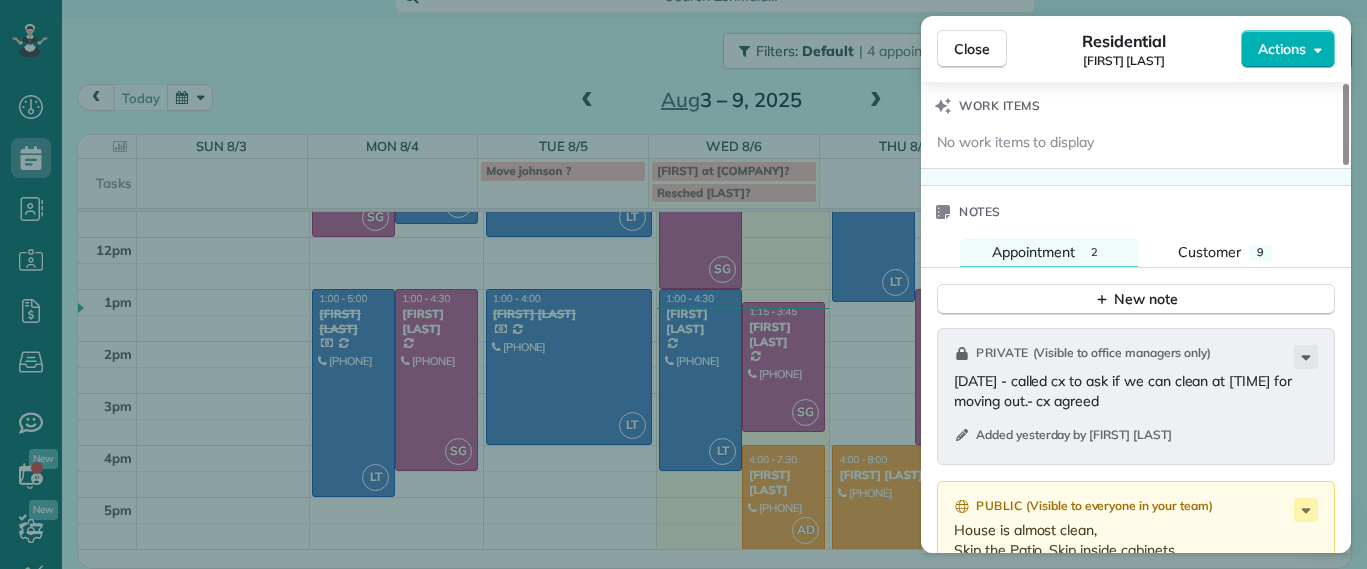 scroll, scrollTop: 1629, scrollLeft: 0, axis: vertical 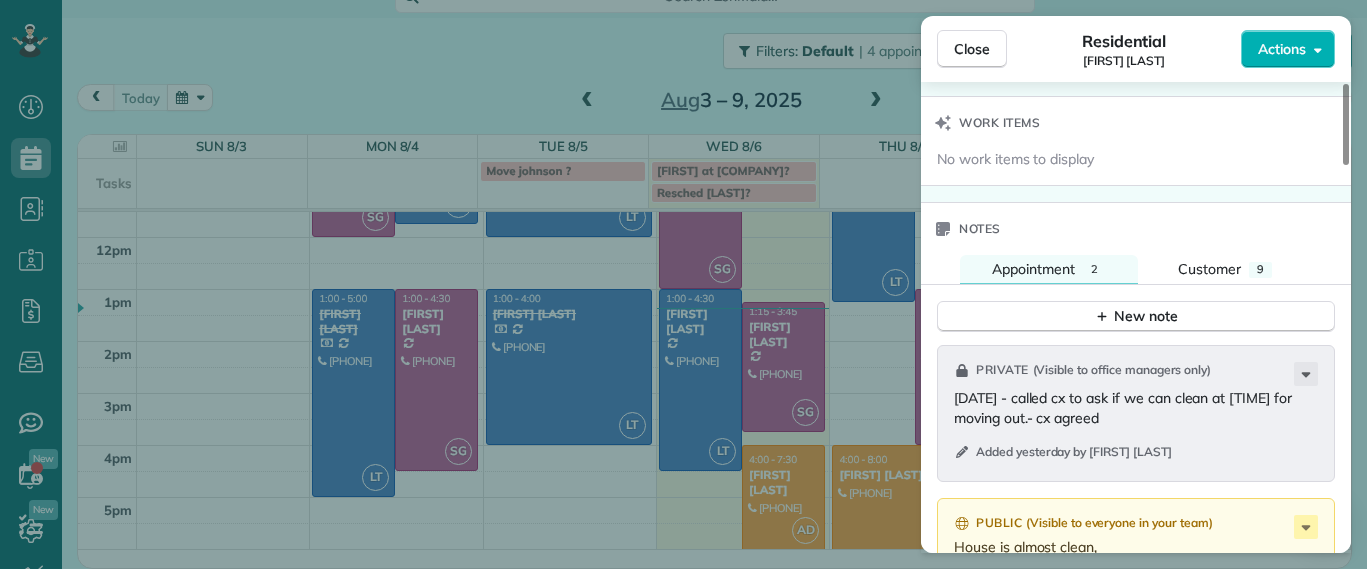 click on "Added yesterday by [FIRST] [LAST] Added [TIME] ago by [FIRST] [LAST]" at bounding box center (1136, 685) 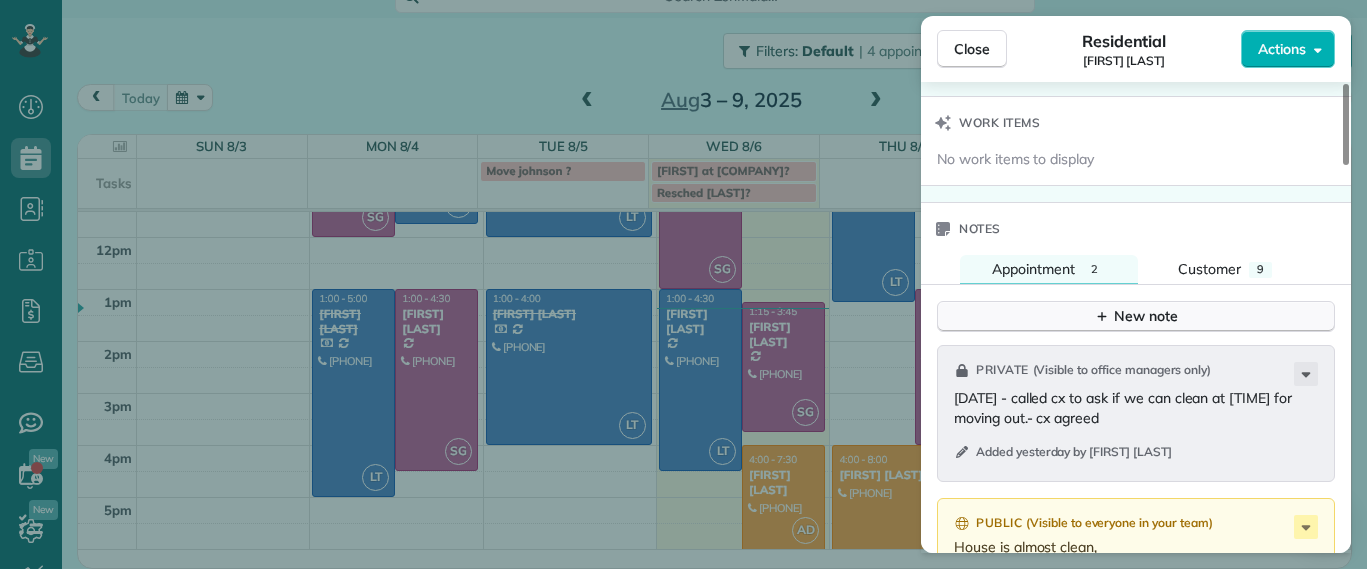 click on "New note" at bounding box center [1136, 316] 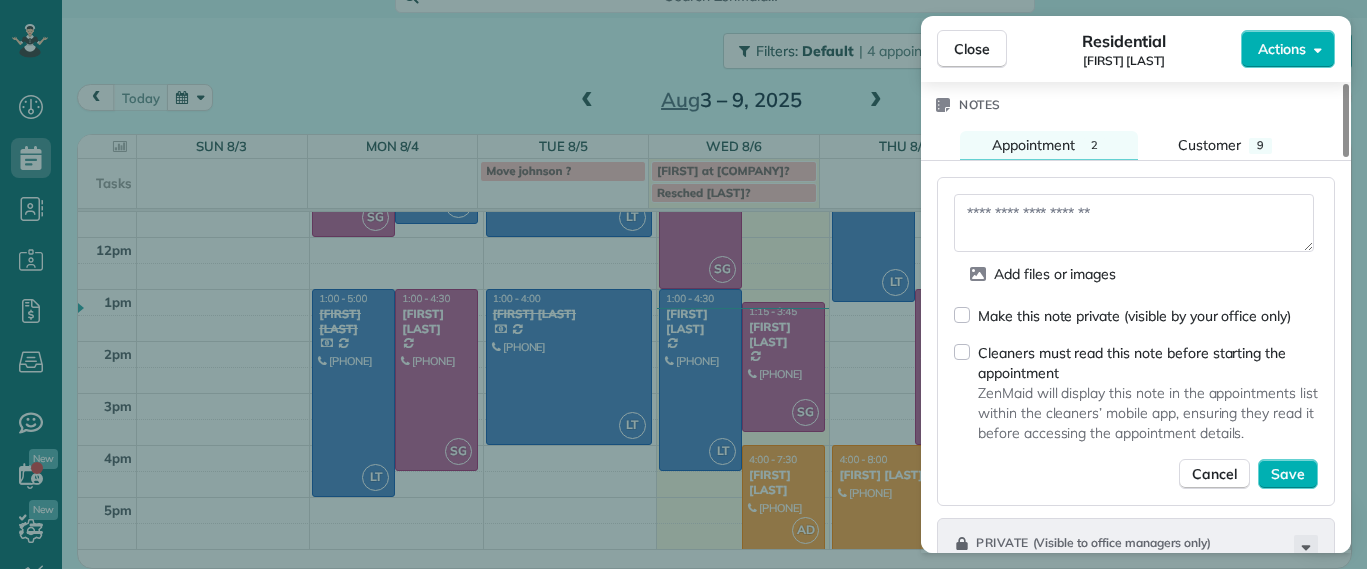 scroll, scrollTop: 1754, scrollLeft: 0, axis: vertical 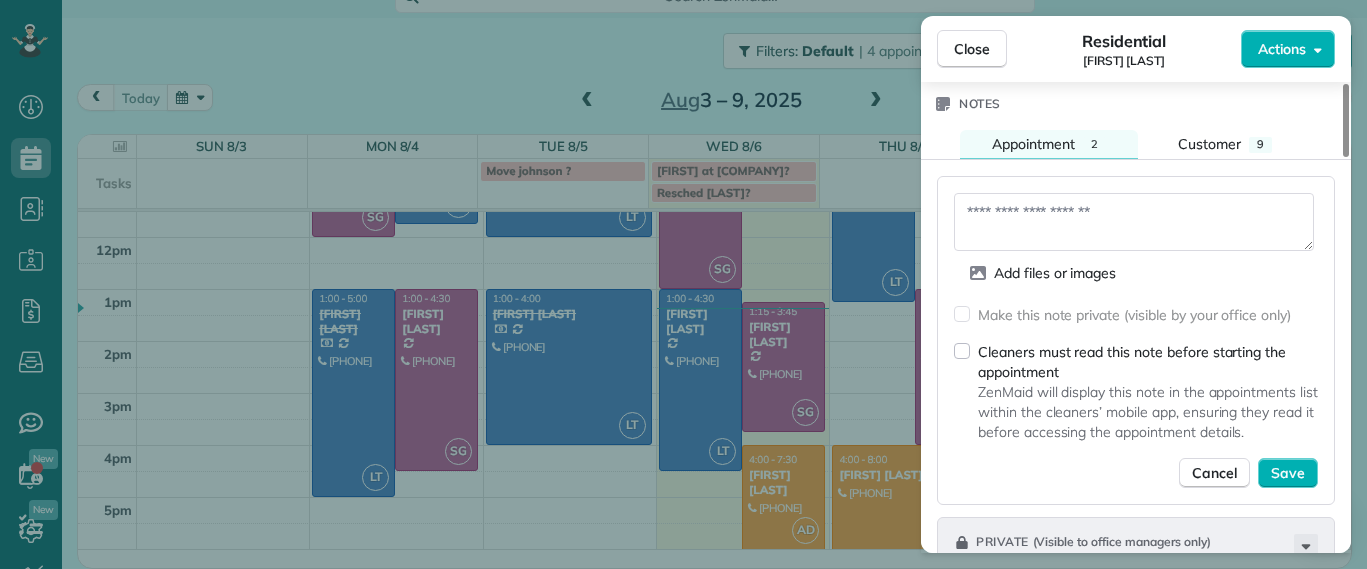 drag, startPoint x: 969, startPoint y: 357, endPoint x: 1119, endPoint y: 237, distance: 192.09373 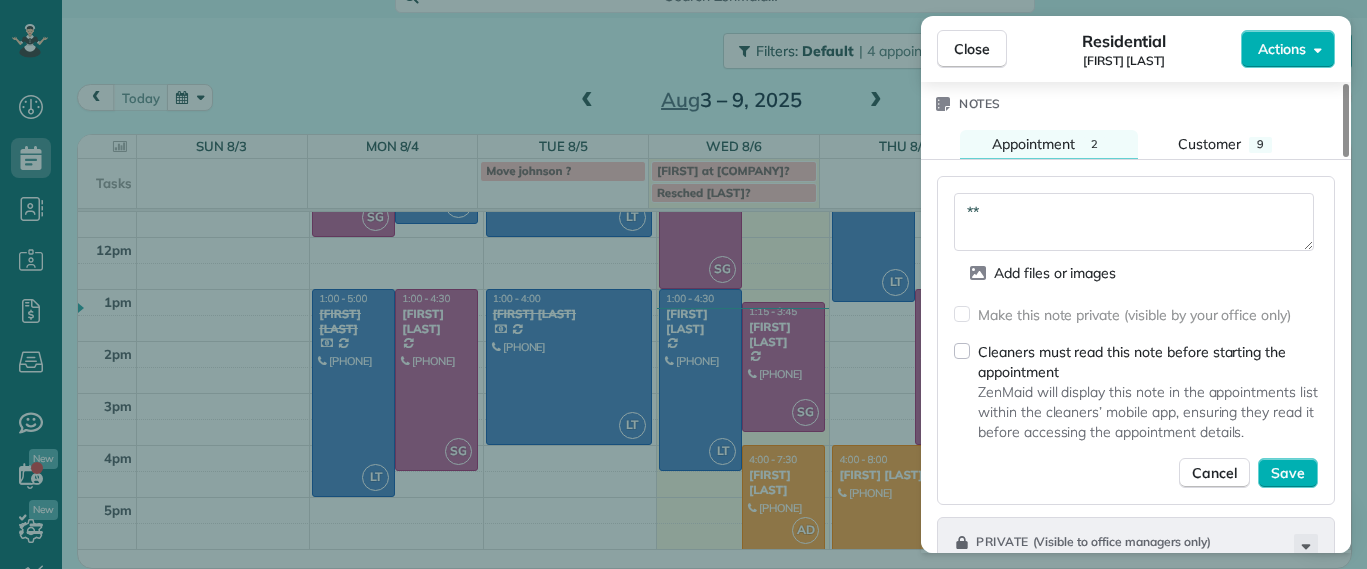 type on "*" 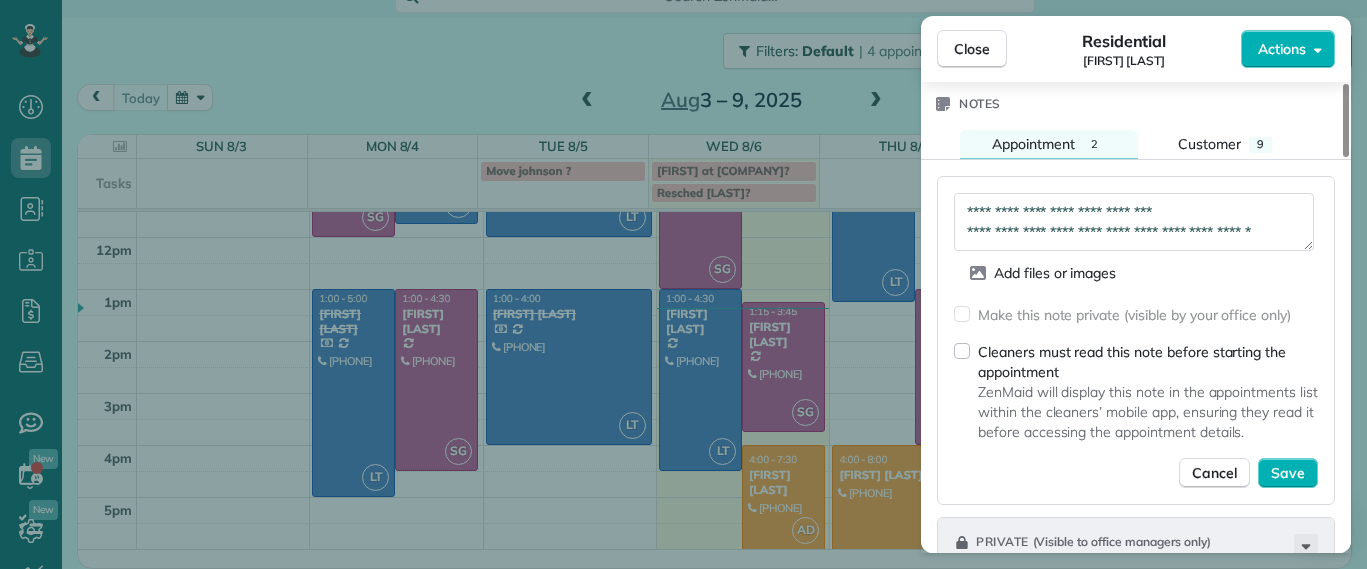 scroll, scrollTop: 32, scrollLeft: 0, axis: vertical 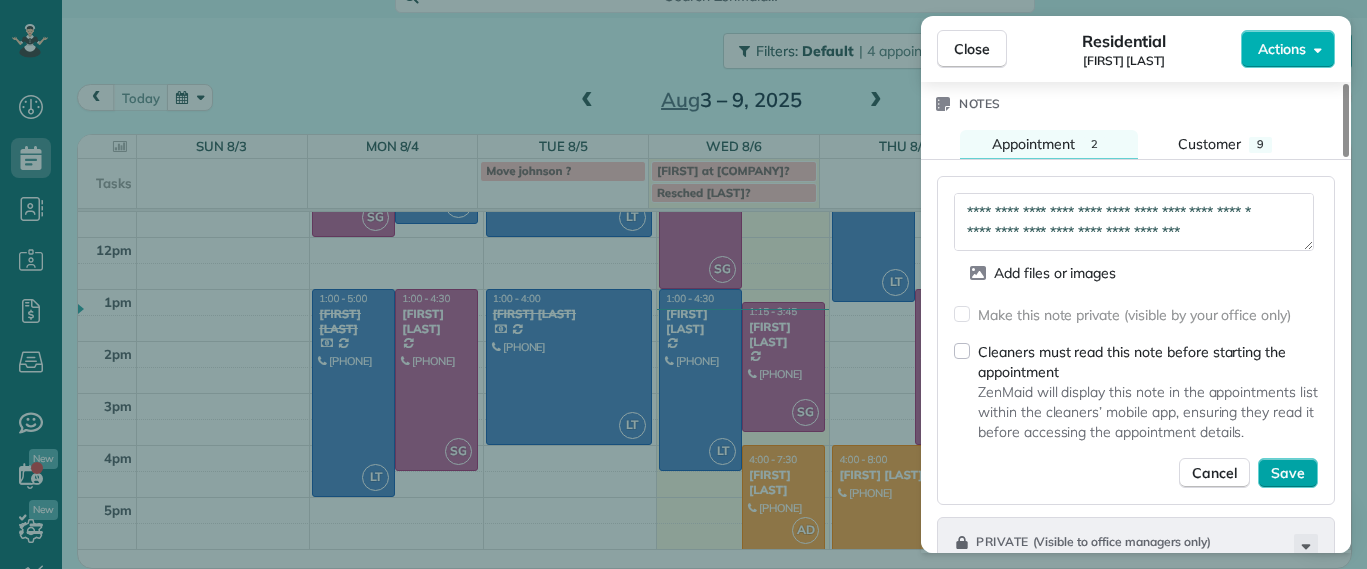 type on "**********" 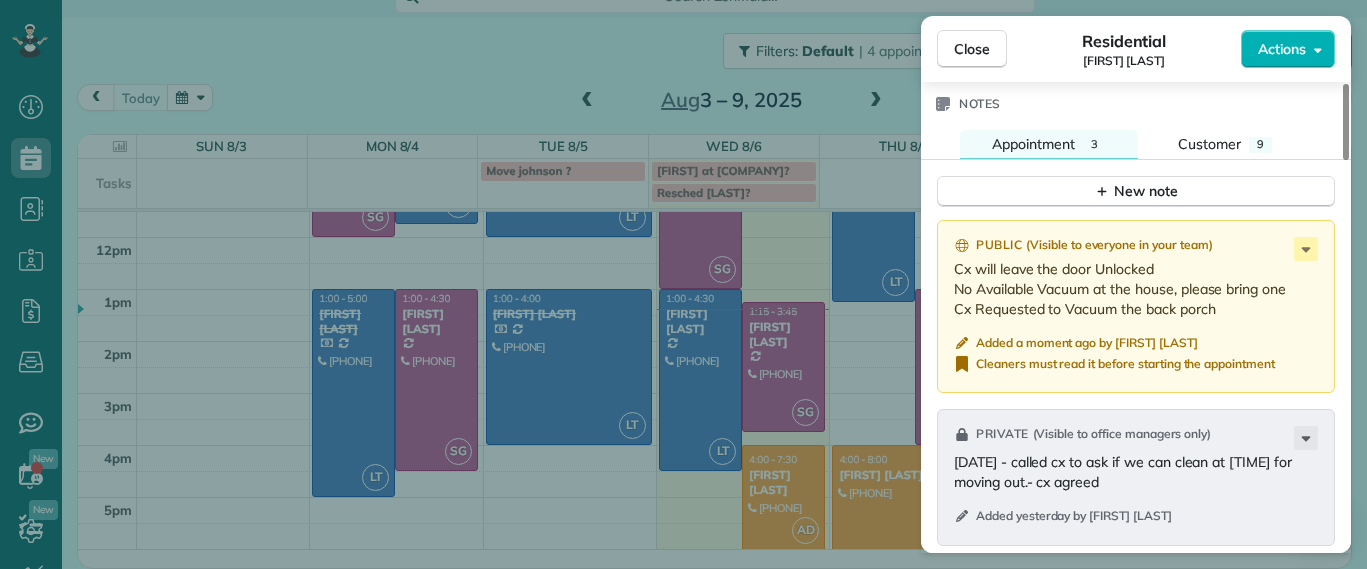 click on "Close Residential [FIRST] [LAST] Actions Status Active [FIRST] [LAST] · Open profile MOBILE [PHONE] Copy [EMAIL] Copy View Details Residential [DAY], [DATE] ( today ) [TIME] [TIME] [DURATION] One time [NUMBER] [STREET] [CITY] [STATE] [ZIP] Service was not rated yet Setup ratings Cleaners Time in and out Assign Invite Cleaners [FIRST] [LAST] [TIME] [TIME] Checklist Try Now Keep this appointment up to your standards. Stay on top of every detail, keep your cleaners organised, and your client happy. Assign a checklist Watch a 5 min demo Billing Billing actions Service Service Price (1x $[PRICE]) $[PRICE] Add an item Overcharge $0.00 Discount $0.00 Coupon discount - Primary tax - Secondary tax - Total appointment price $[PRICE] Tips collected $0.00 Unpaid Mark as paid Total including tip $[PRICE] Get paid online in no-time! Send an invoice and reward your cleaners with tips Charge customer credit card Appointment custom fields Man Hours [NUMBER] Type of Cleaning  - Notes [NUMBER]" at bounding box center (683, 284) 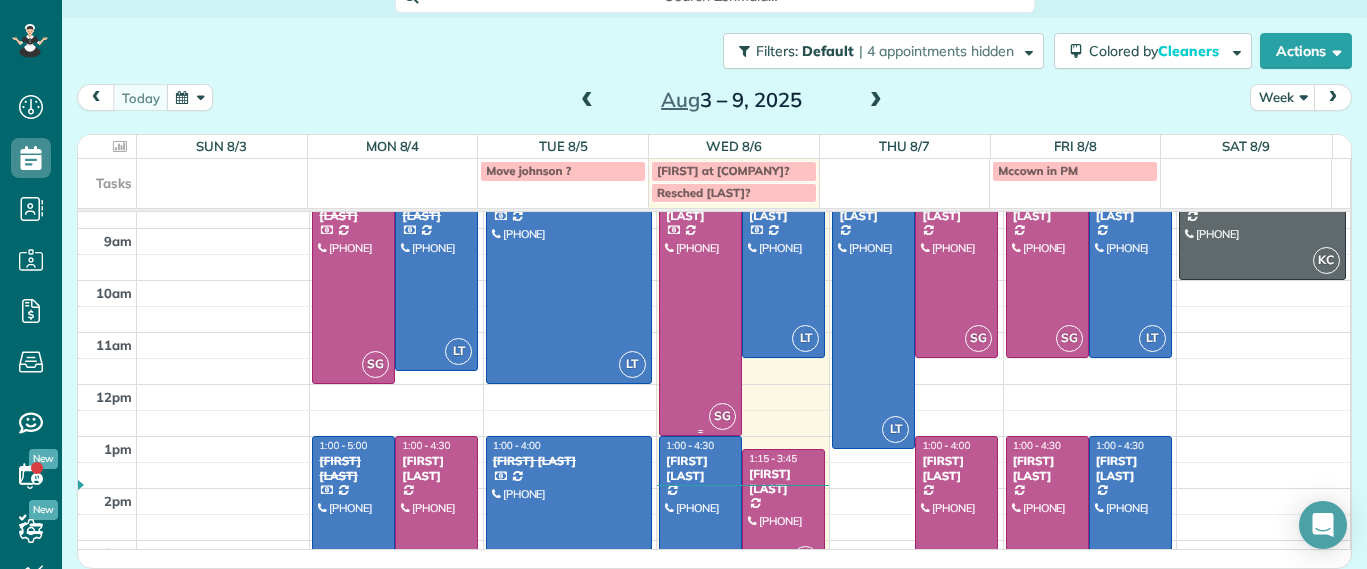 scroll, scrollTop: 234, scrollLeft: 0, axis: vertical 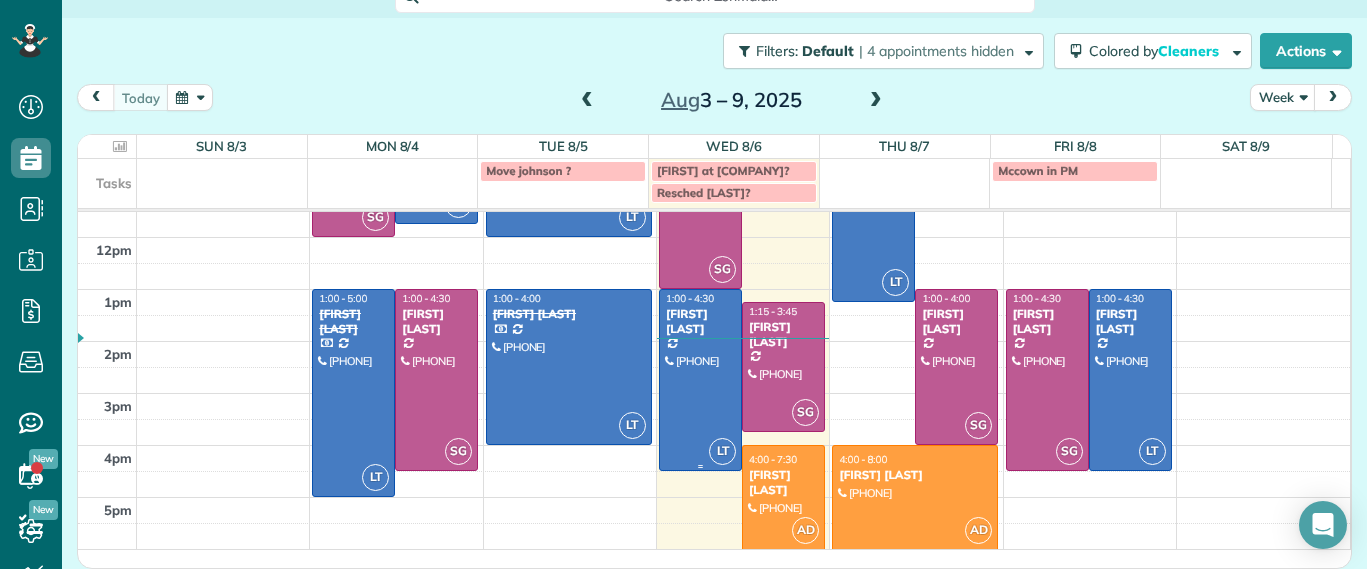 click at bounding box center [700, 380] 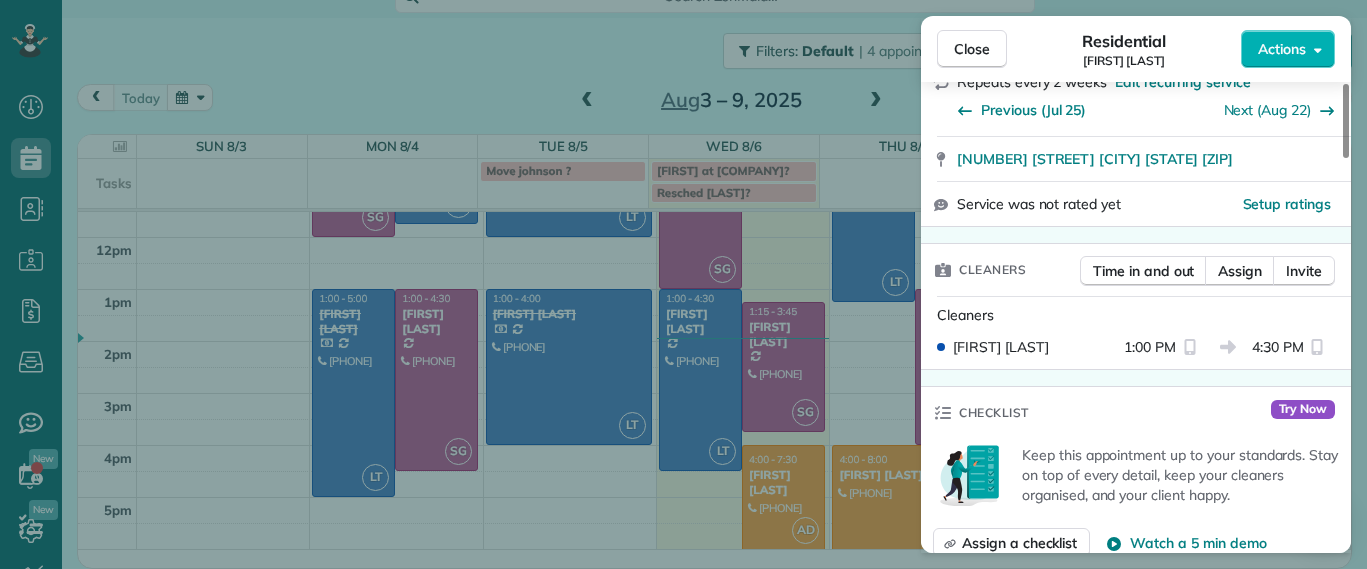 scroll, scrollTop: 0, scrollLeft: 0, axis: both 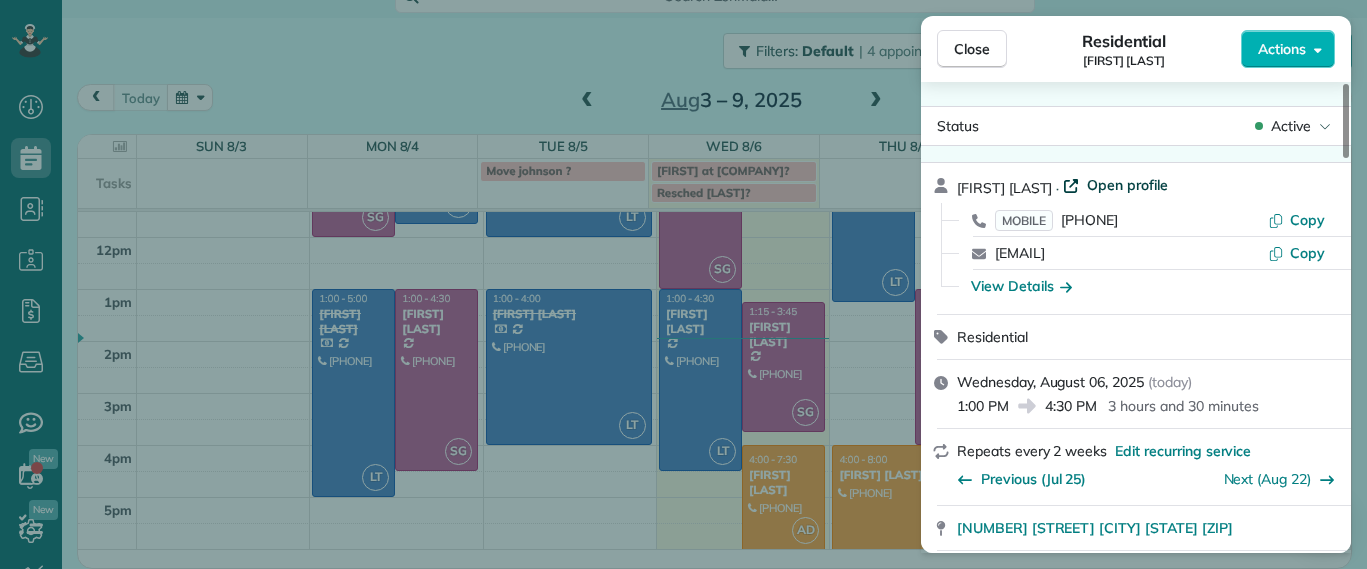click on "Open profile" at bounding box center [1127, 185] 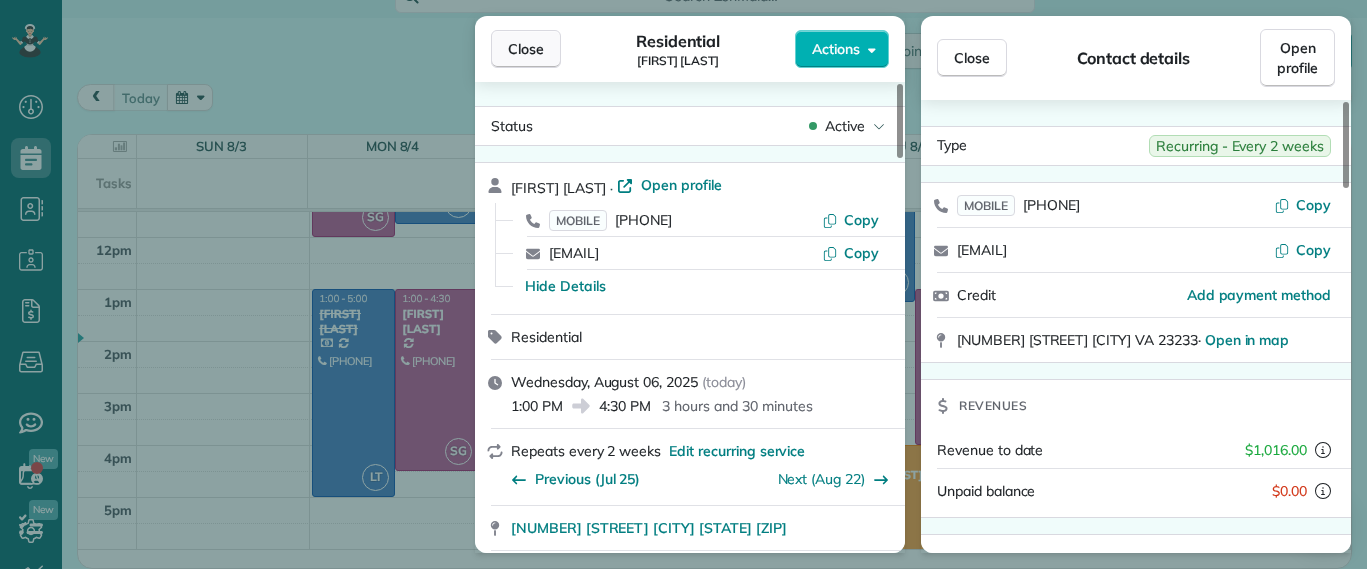 click on "Close" at bounding box center [526, 49] 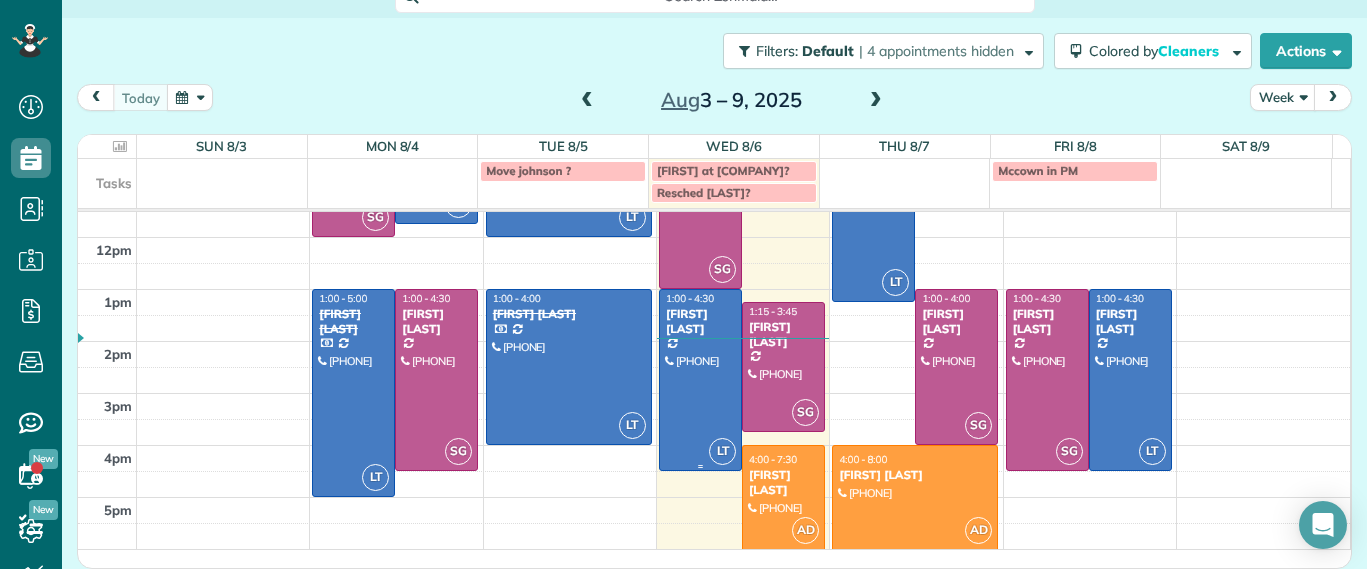 click at bounding box center (700, 380) 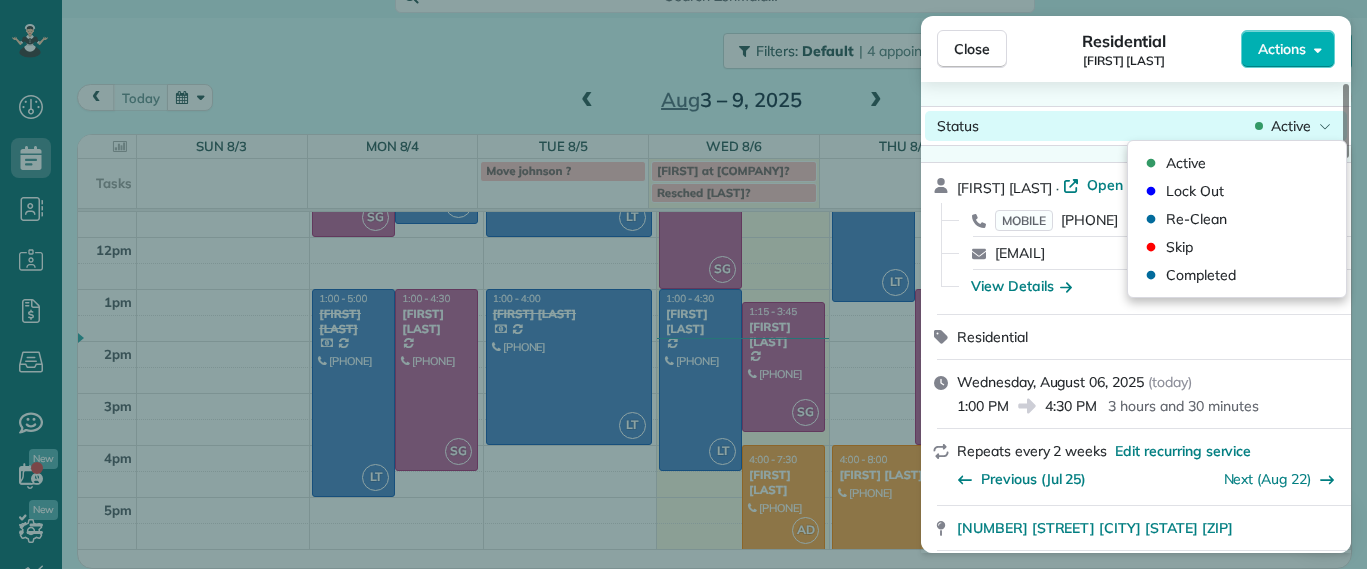 click on "Active" at bounding box center [1291, 126] 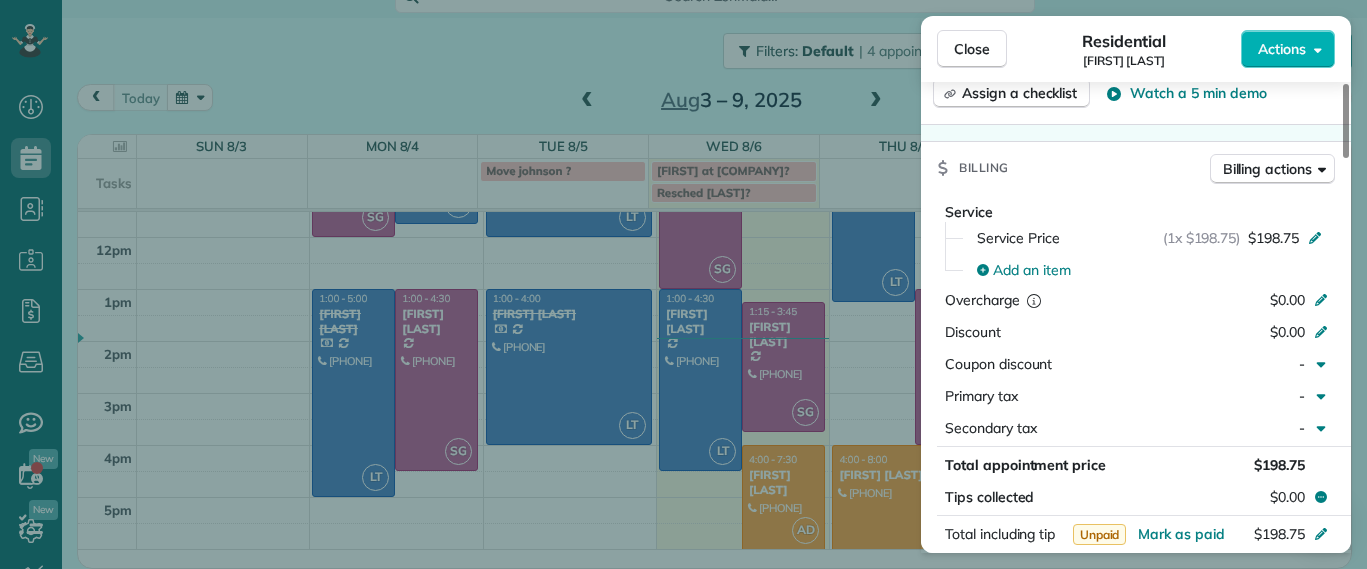 scroll, scrollTop: 881, scrollLeft: 0, axis: vertical 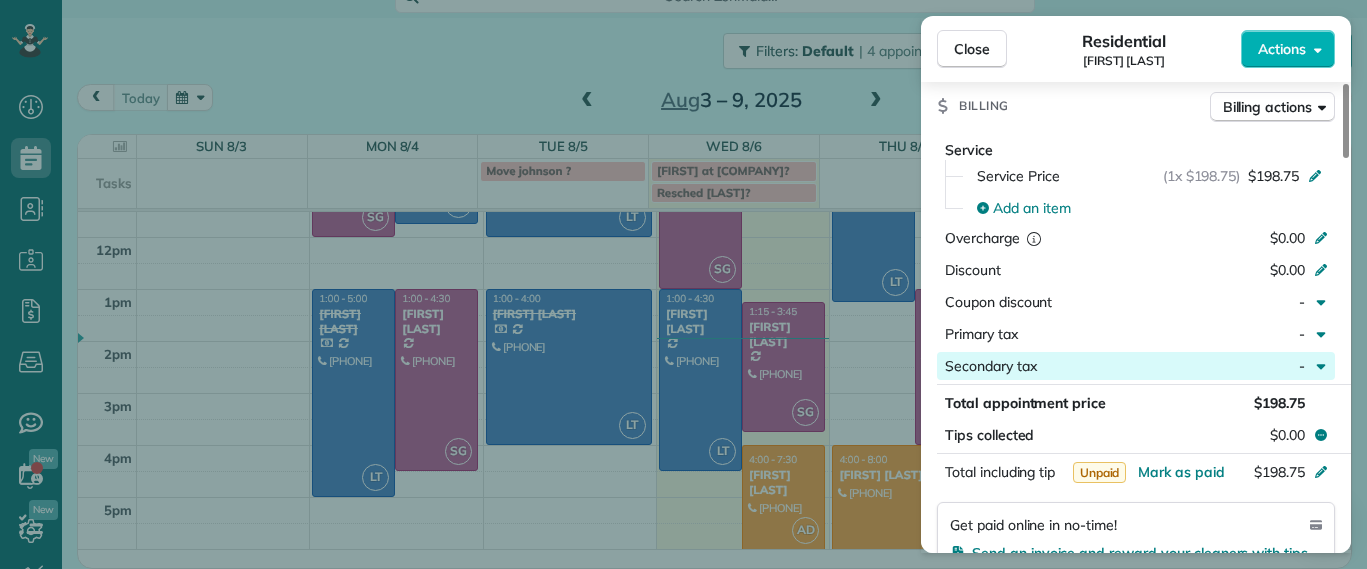 click on "Secondary tax -" at bounding box center [1136, 366] 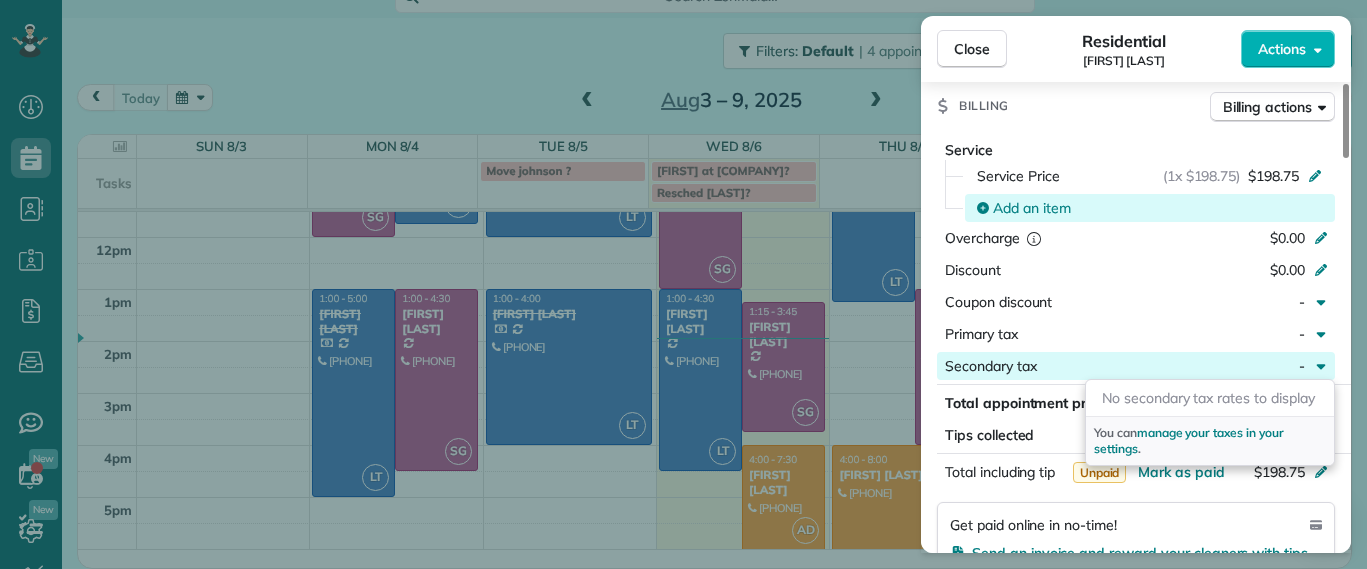 click on "Add an item" at bounding box center [1153, 208] 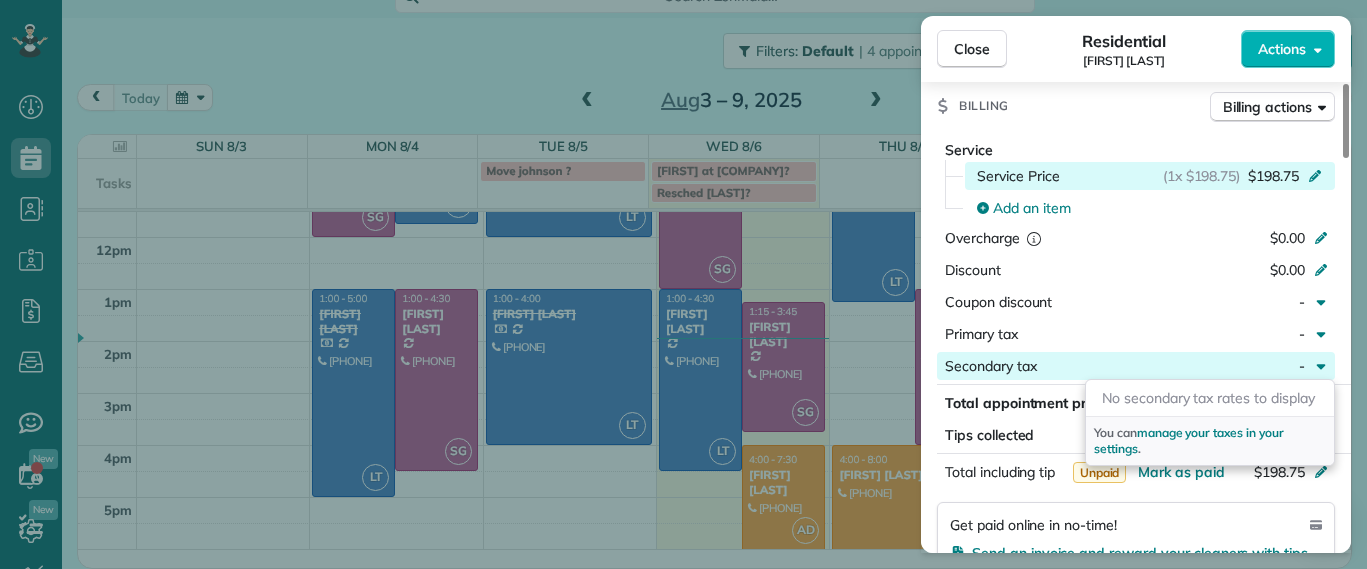 click on "$198.75" at bounding box center (1273, 176) 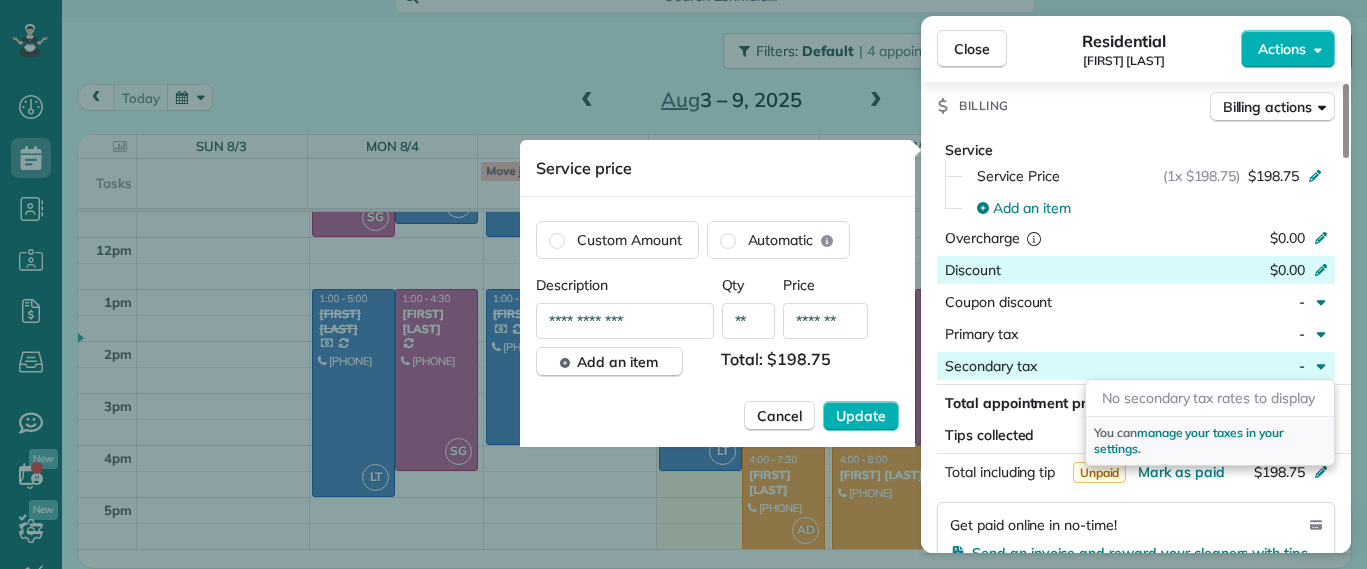 click on "$0.00" at bounding box center [1215, 272] 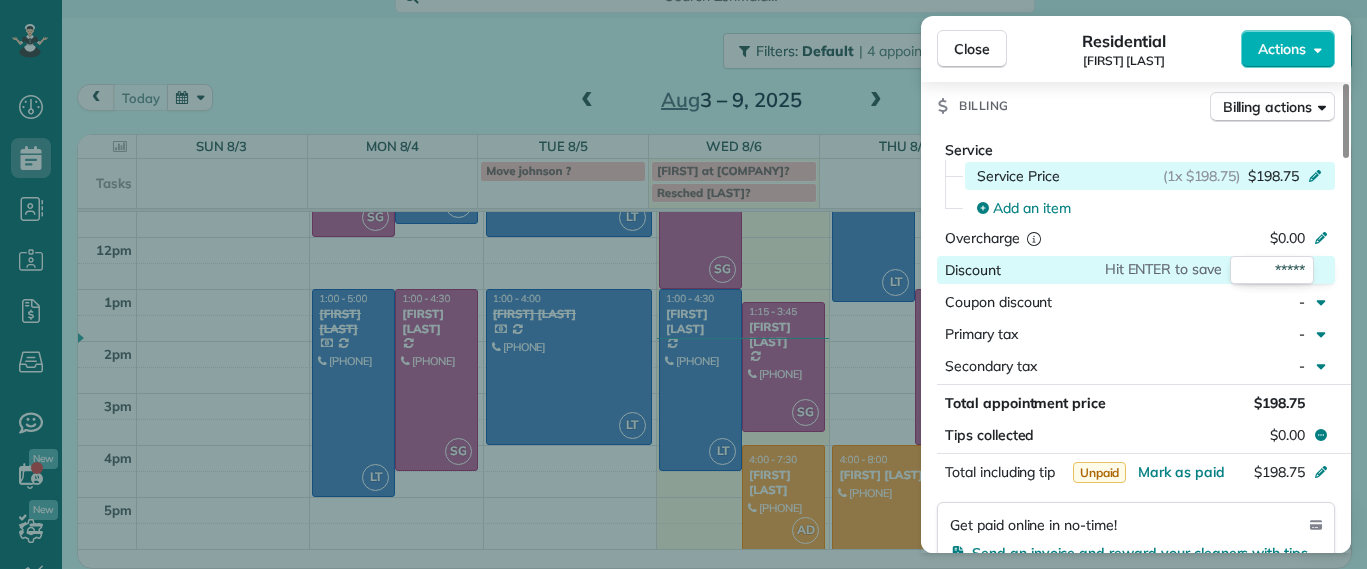 click on "Service Price (1x $[PRICE]) $[PRICE]" at bounding box center (1150, 176) 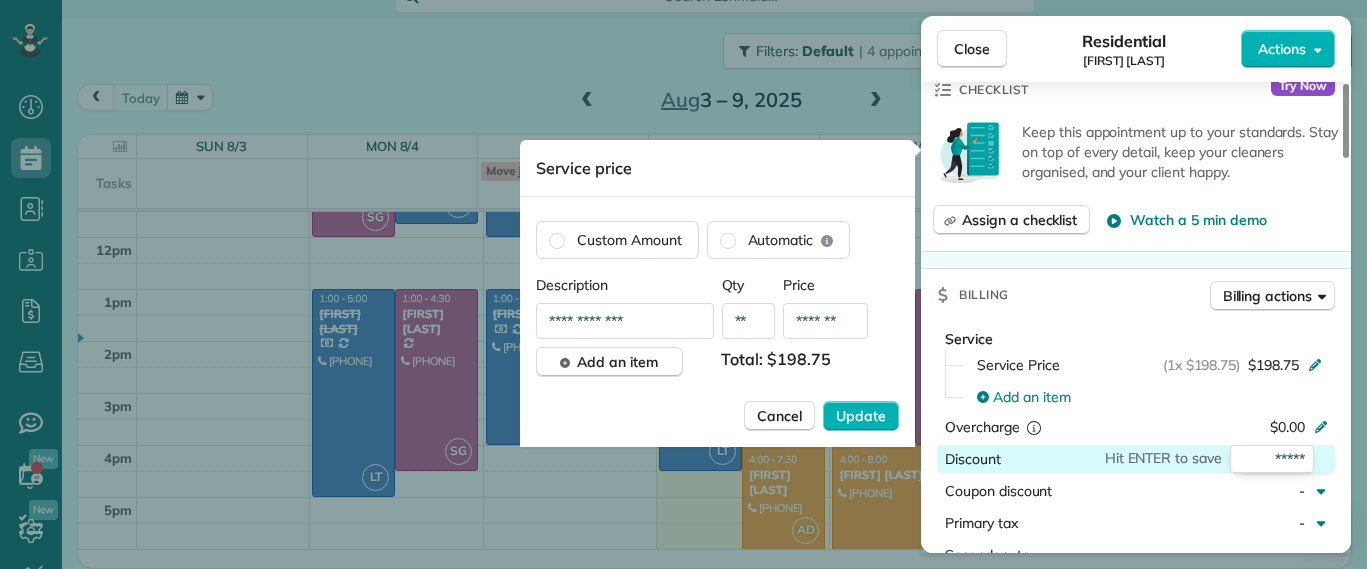 scroll, scrollTop: 631, scrollLeft: 0, axis: vertical 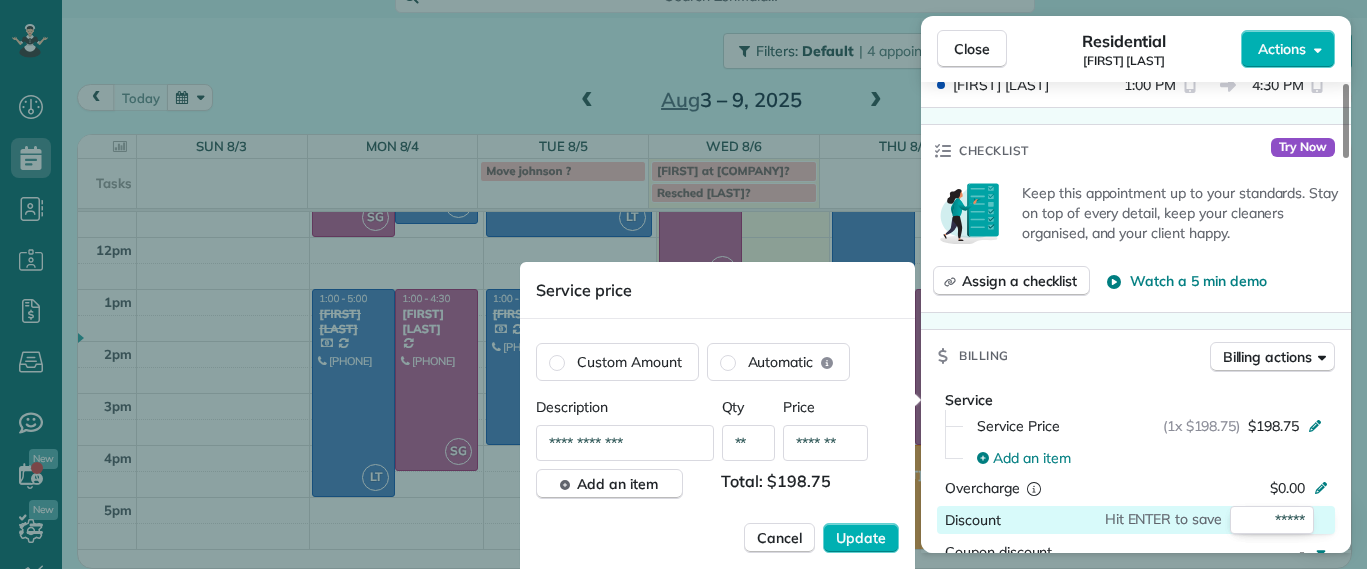 click on "Billing Billing actions" at bounding box center (1136, 356) 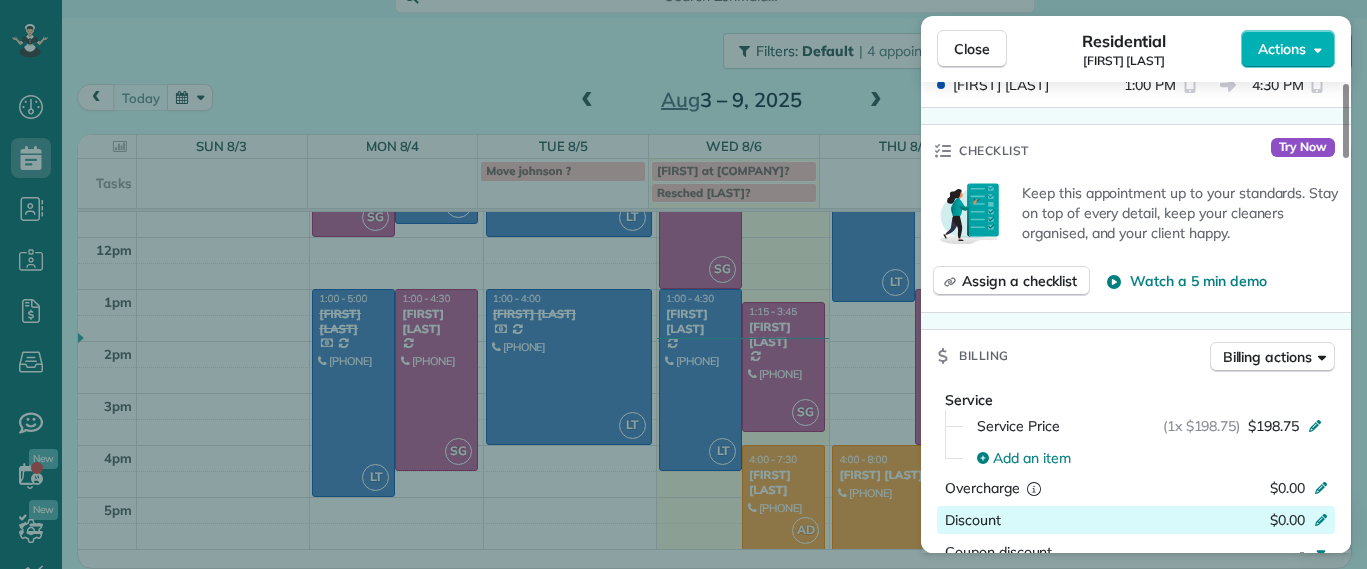 scroll, scrollTop: 757, scrollLeft: 0, axis: vertical 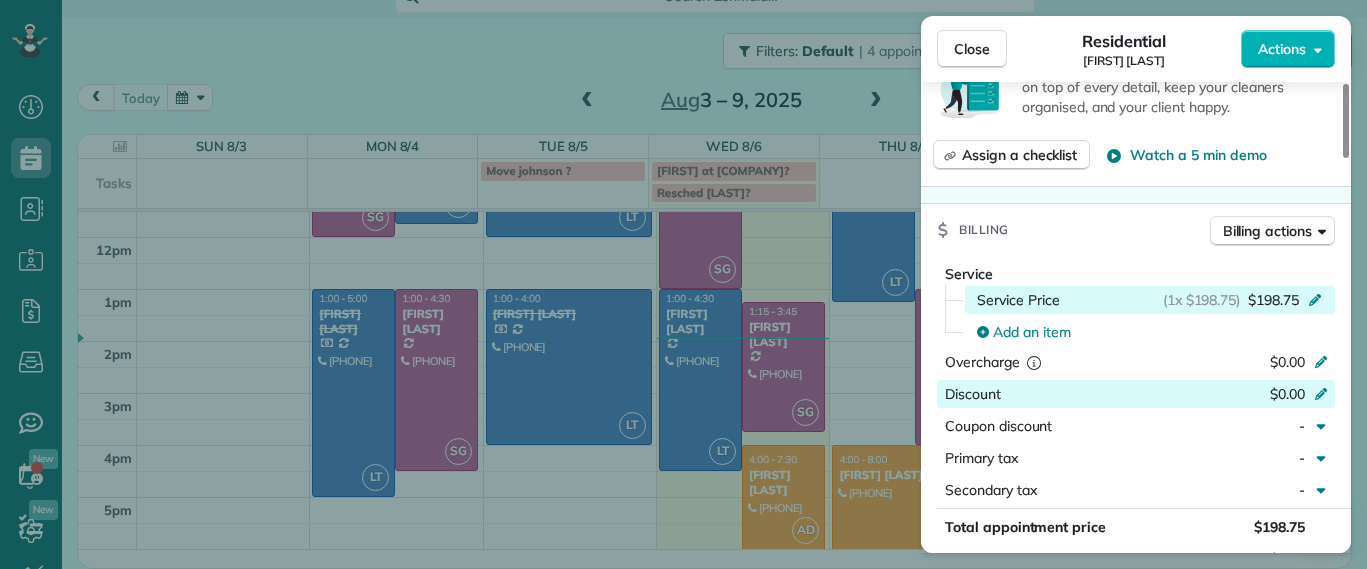 click on "$198.75" at bounding box center (1273, 300) 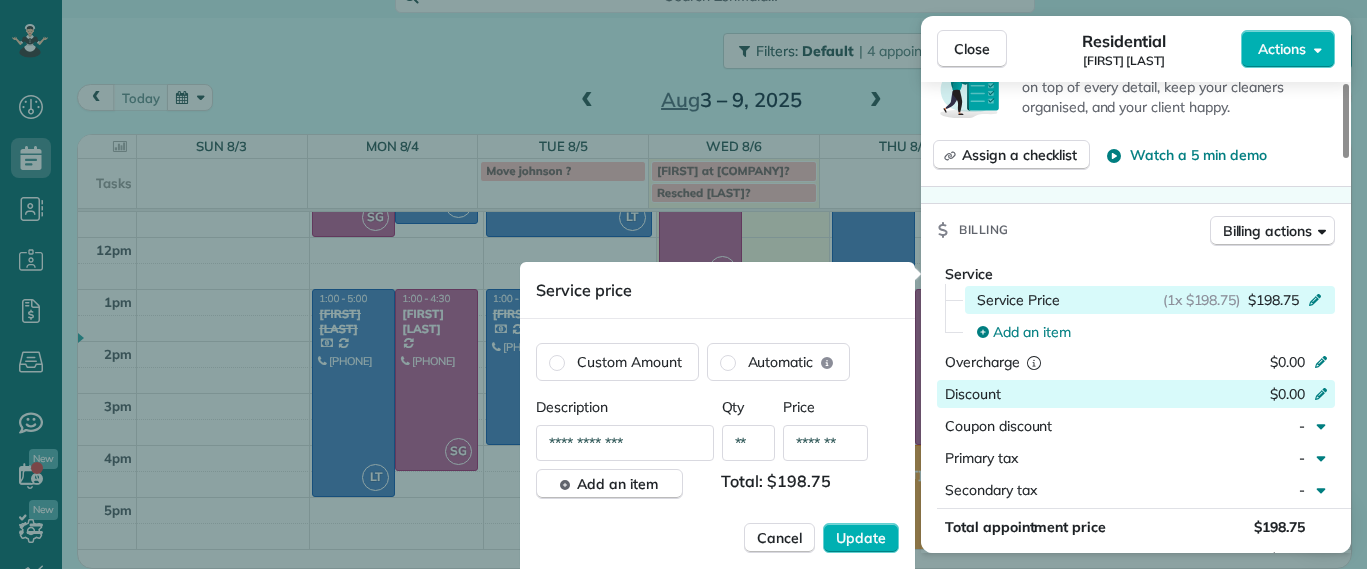 click 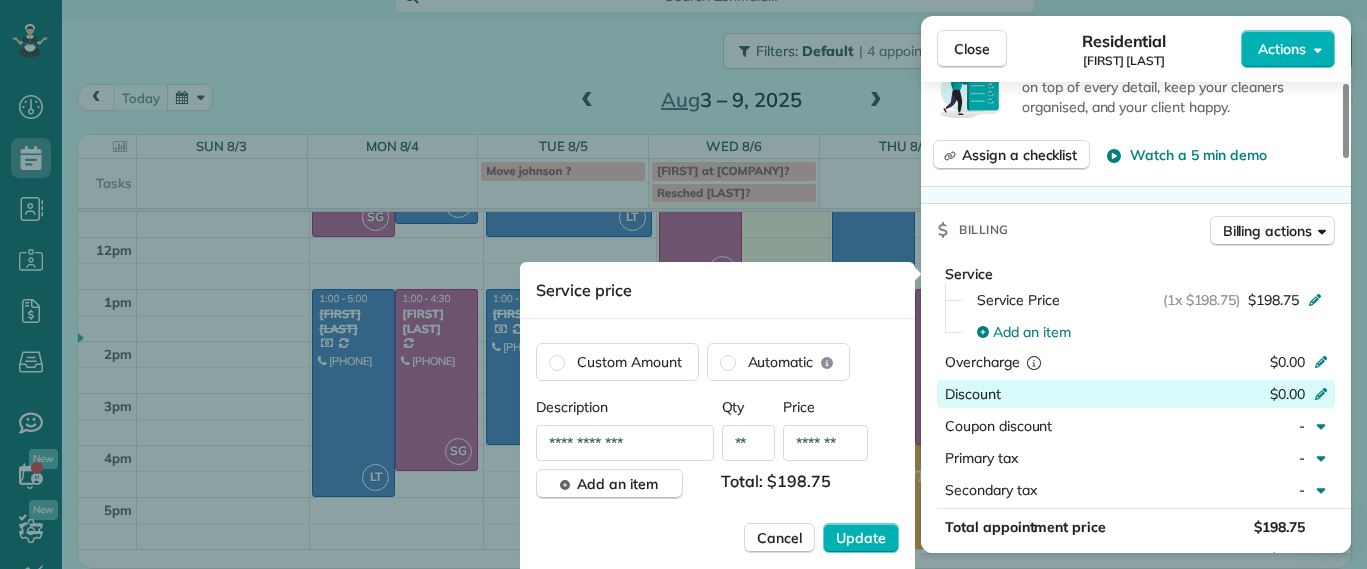 click on "*******" at bounding box center [825, 443] 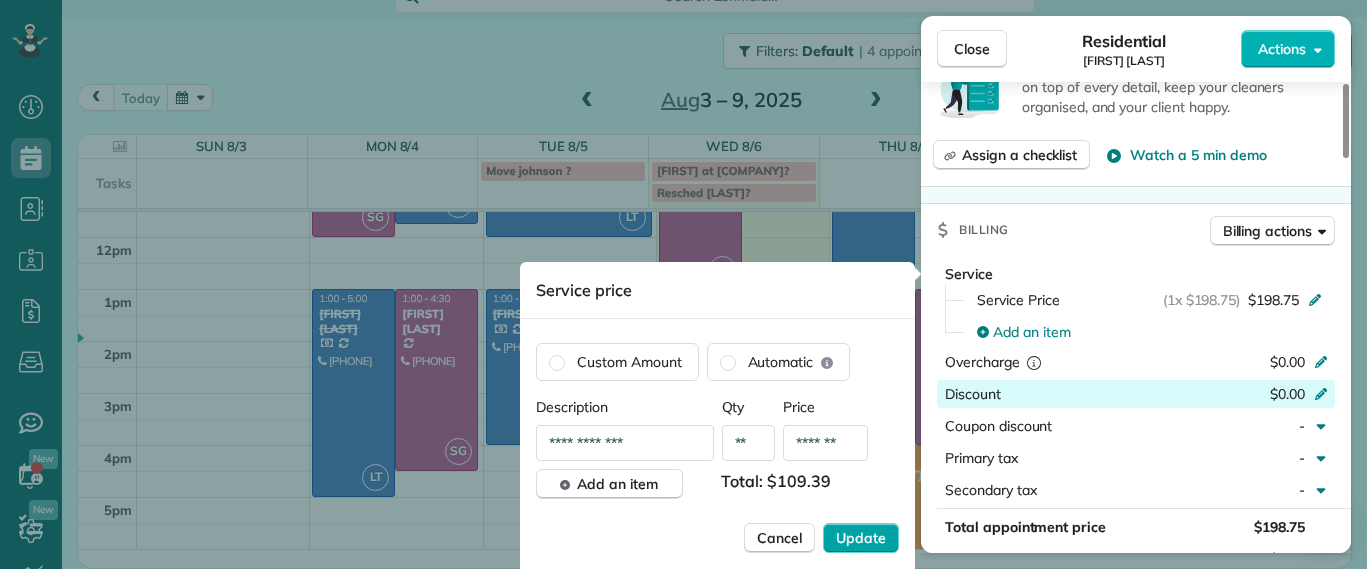 type on "*******" 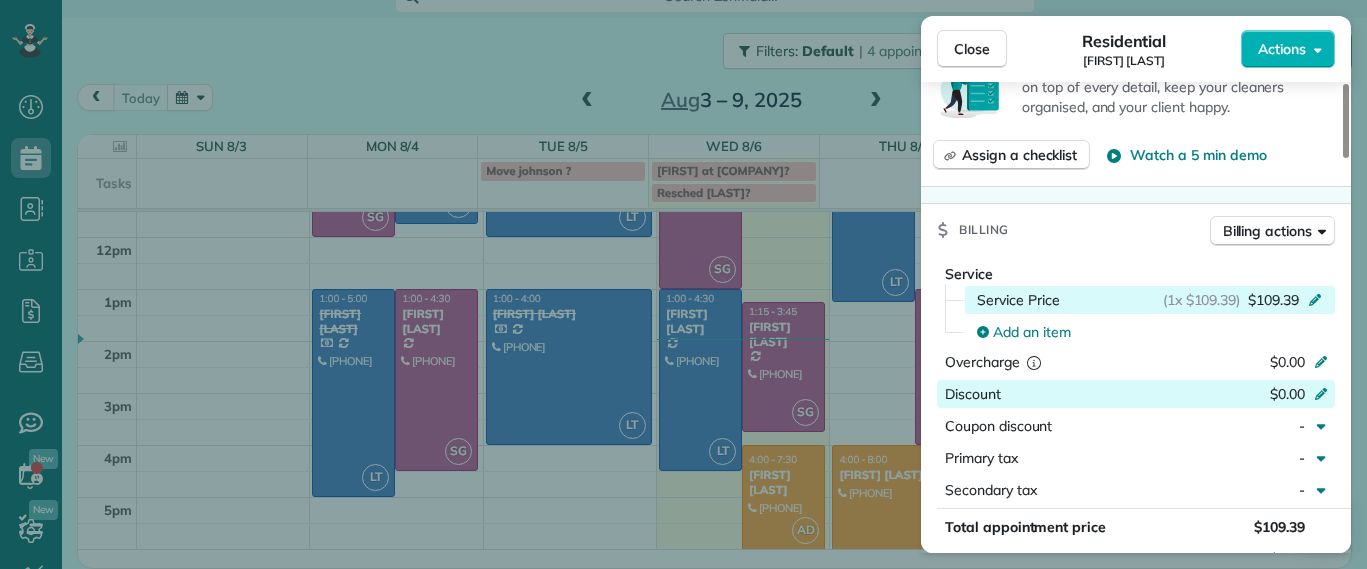 click on "(1x $[PRICE]) $[PRICE]" at bounding box center [1246, 300] 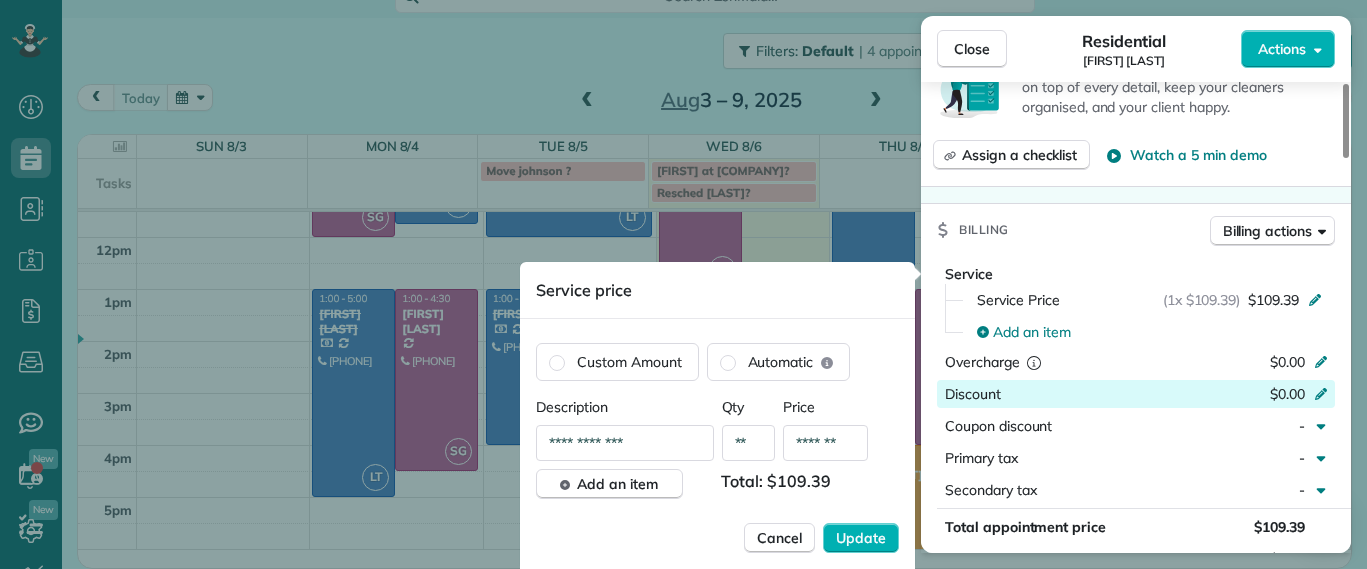click on "*******" at bounding box center (825, 443) 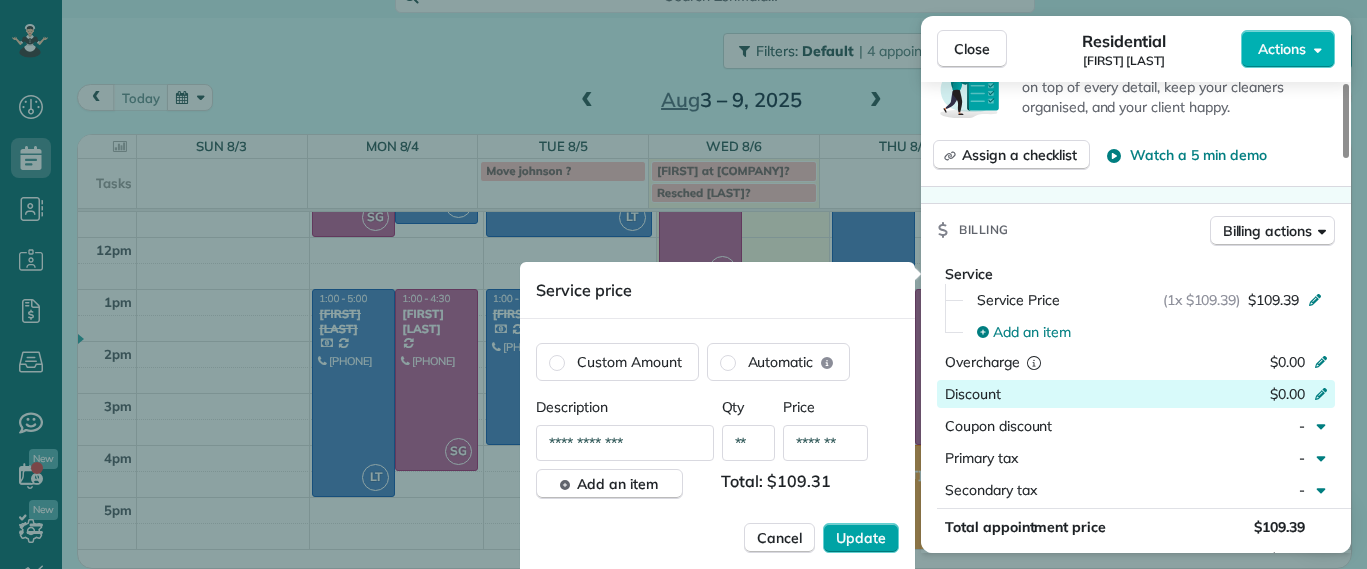 type on "*******" 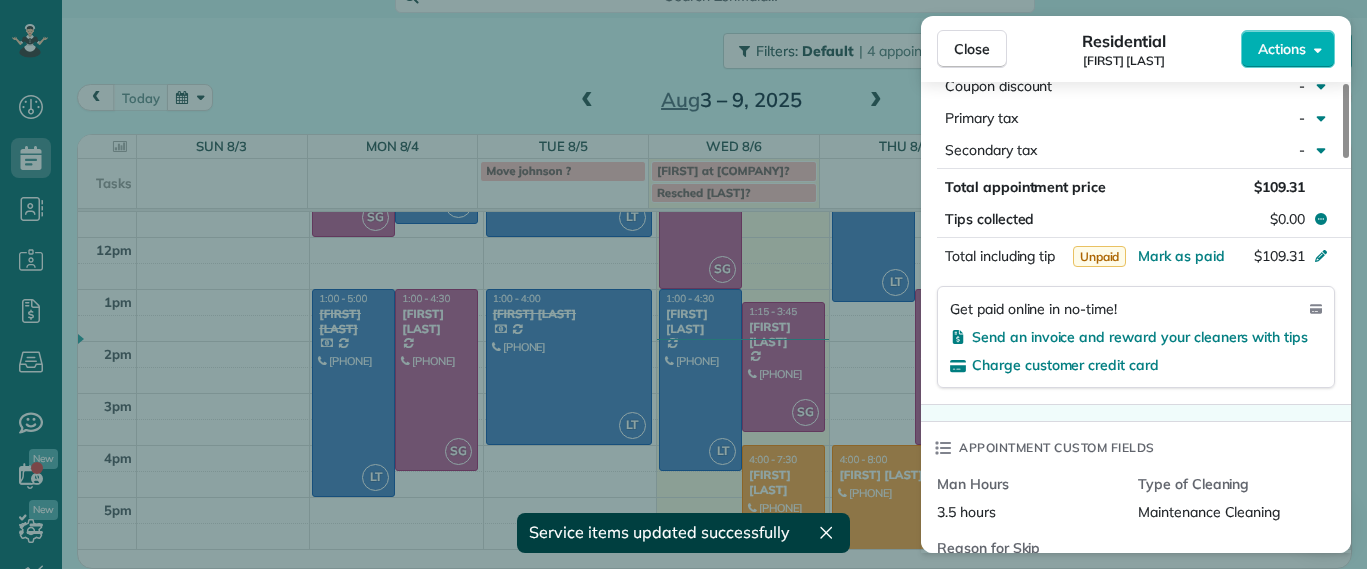scroll, scrollTop: 1257, scrollLeft: 0, axis: vertical 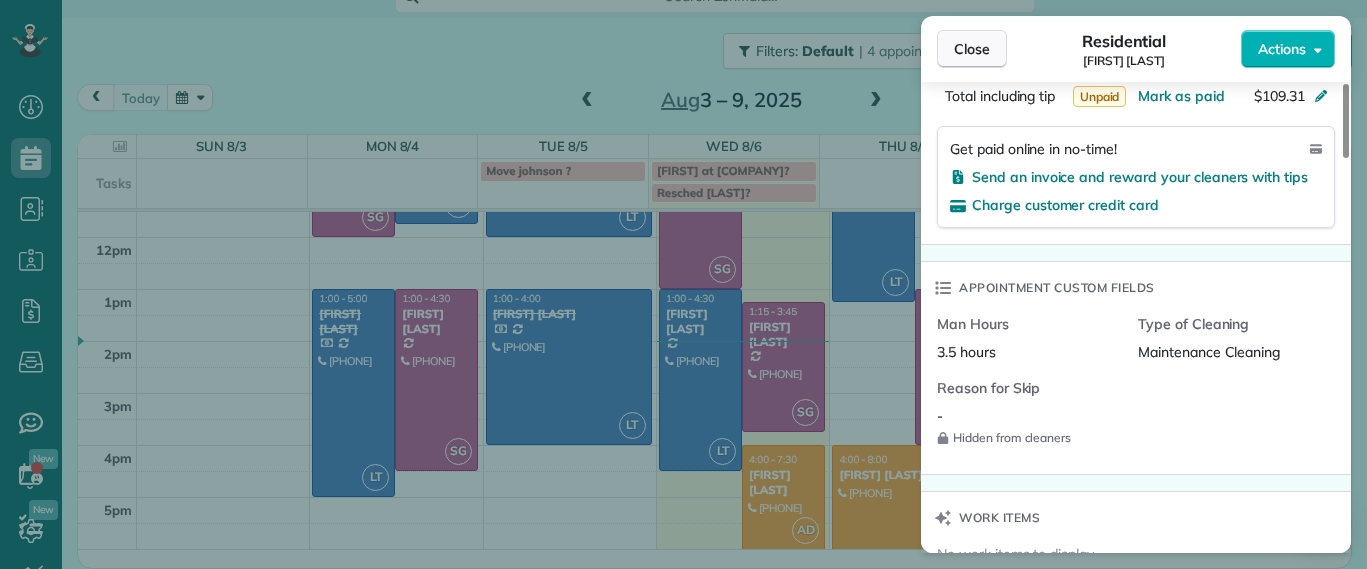 click on "Close" at bounding box center (972, 49) 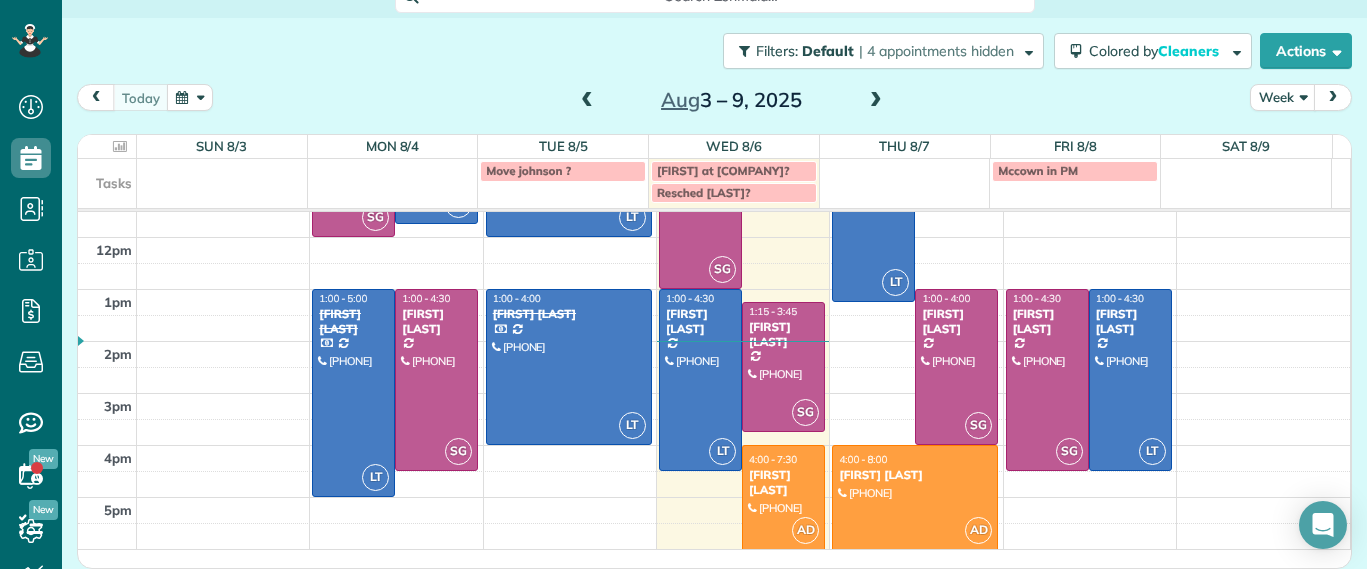 click on "today   Week Aug  3 – 9, 2025" at bounding box center [714, 102] 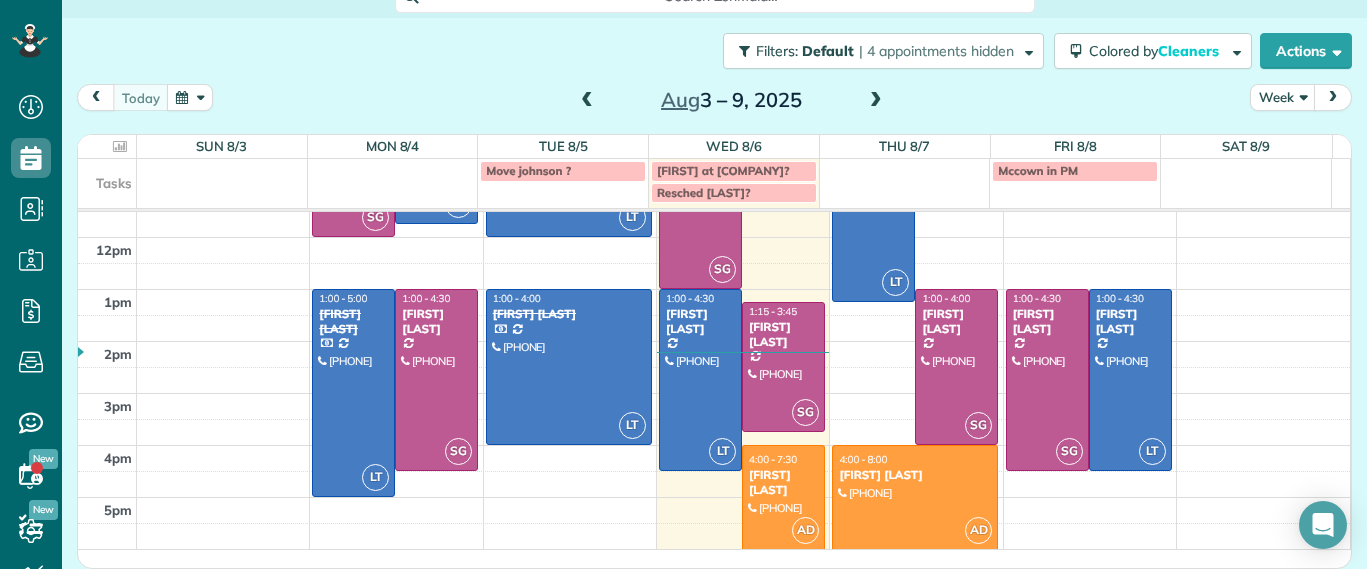 scroll, scrollTop: 0, scrollLeft: 0, axis: both 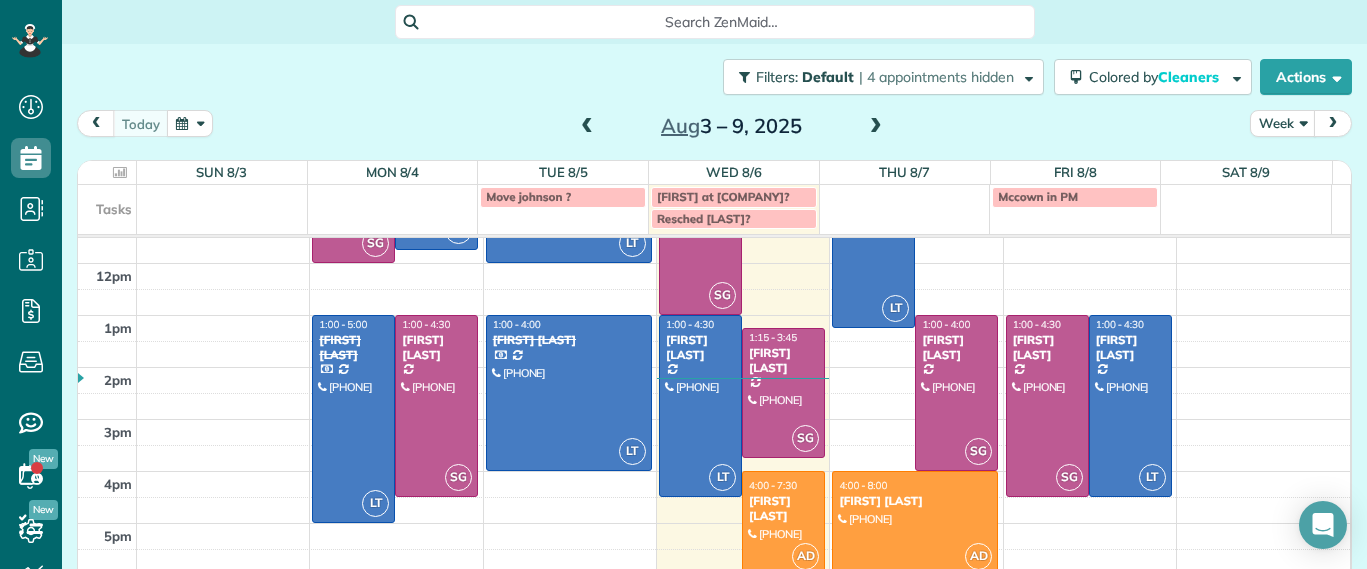 click on "Search ZenMaid…" at bounding box center [722, 22] 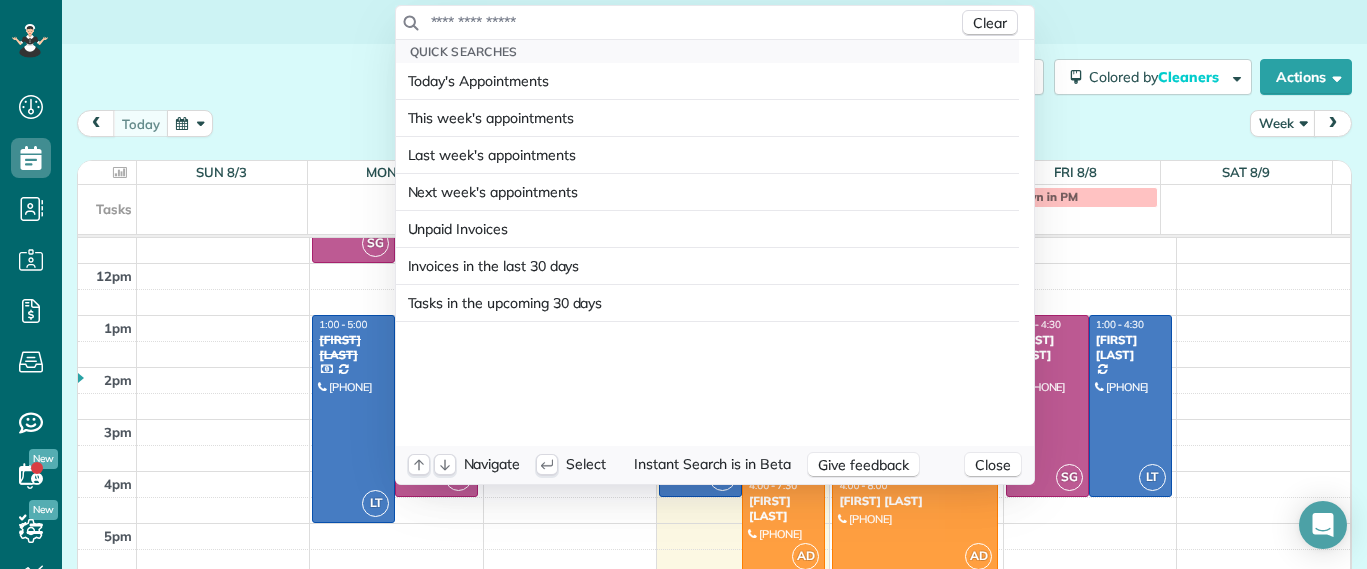 click at bounding box center [694, 22] 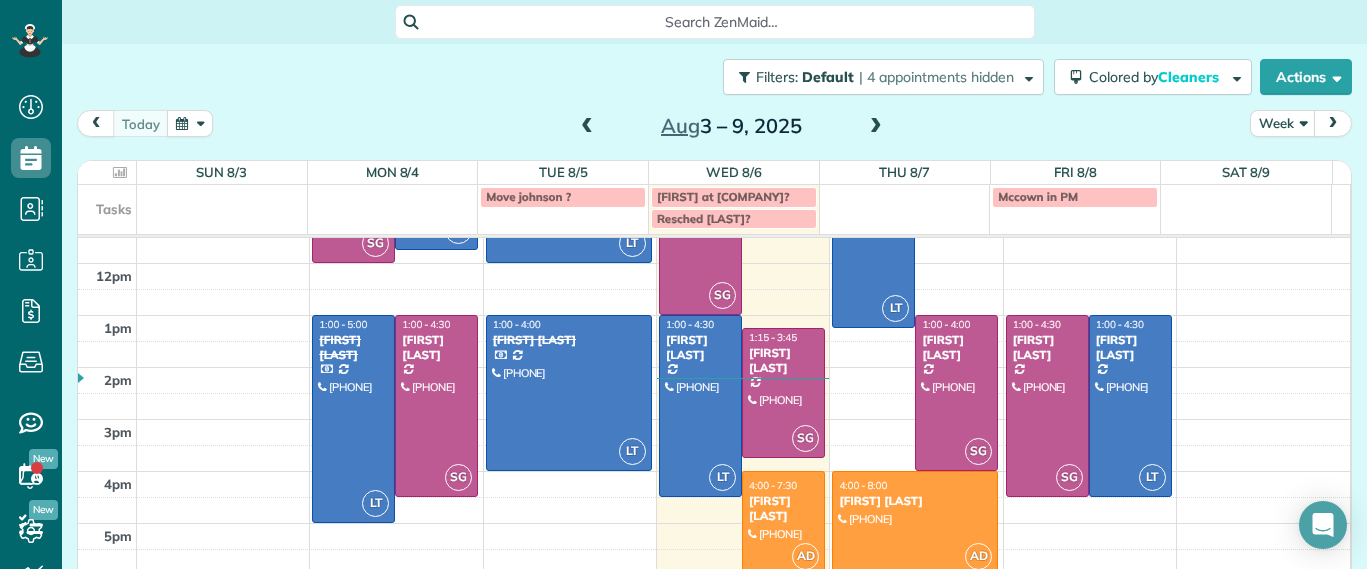 click on "Dashboard
Scheduling
Calendar View
List View
Dispatch View - Weekly scheduling (Beta)" at bounding box center [683, 284] 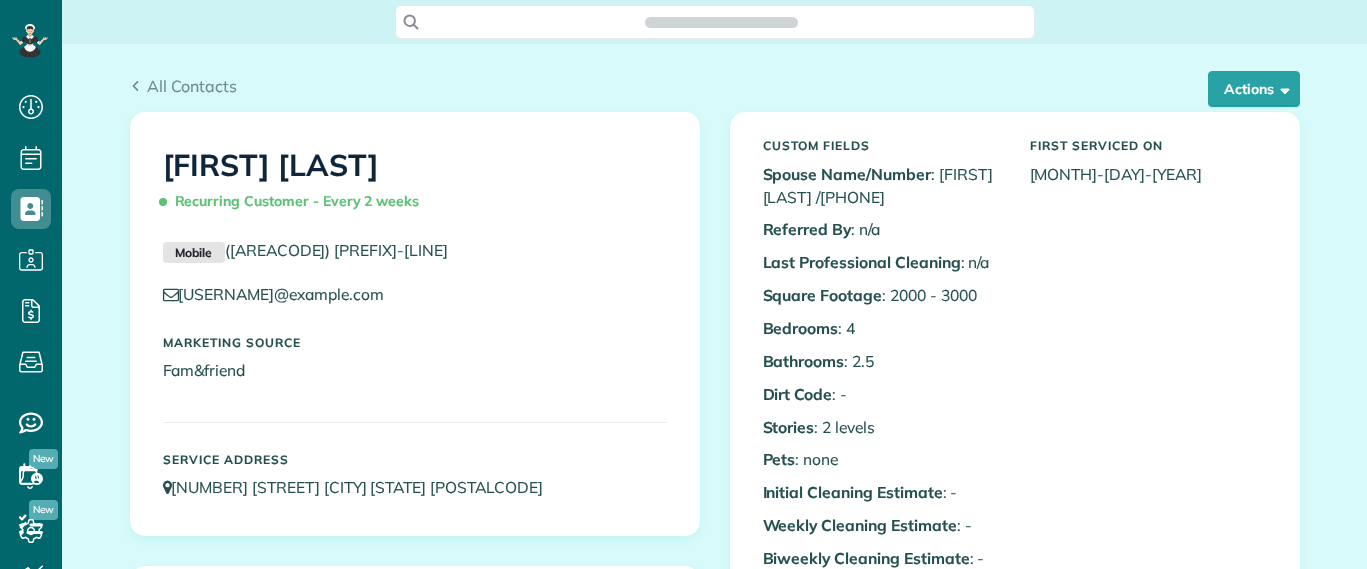 scroll, scrollTop: 0, scrollLeft: 0, axis: both 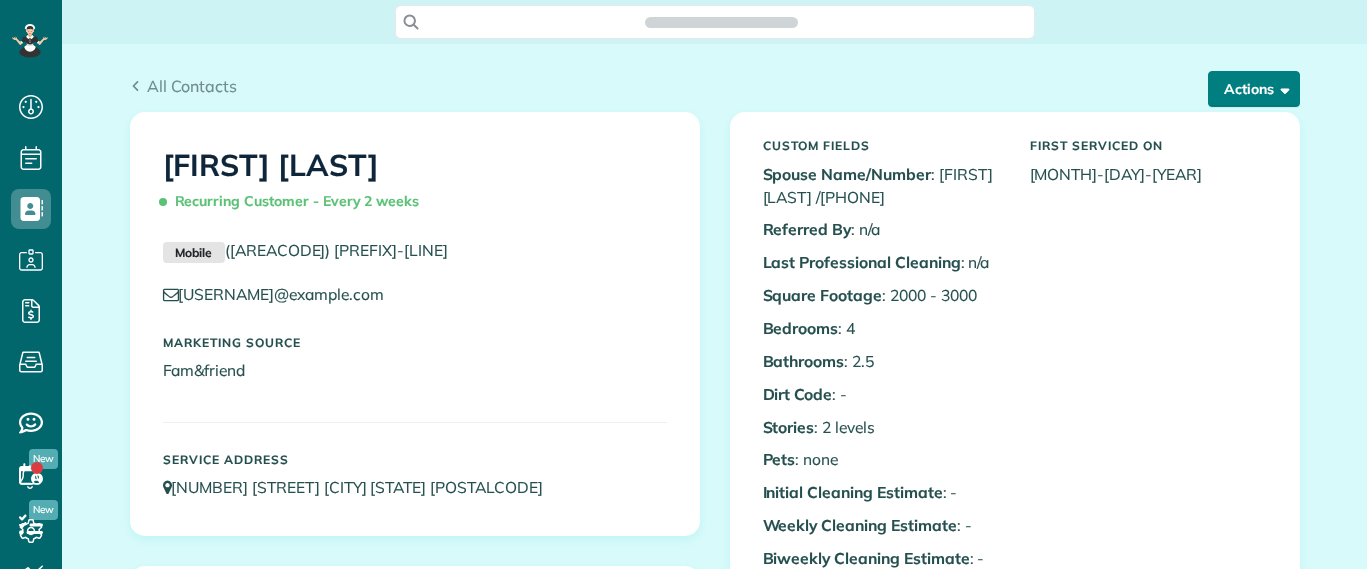 click on "Actions" at bounding box center (1254, 89) 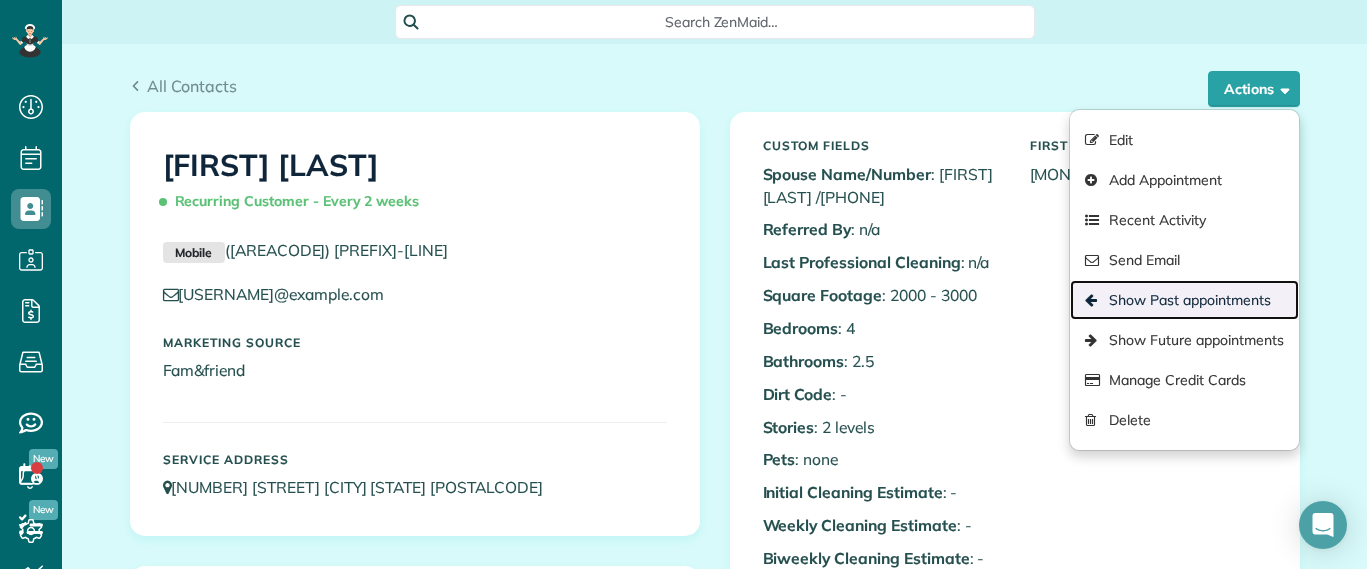 click on "Show Past appointments" at bounding box center (1184, 300) 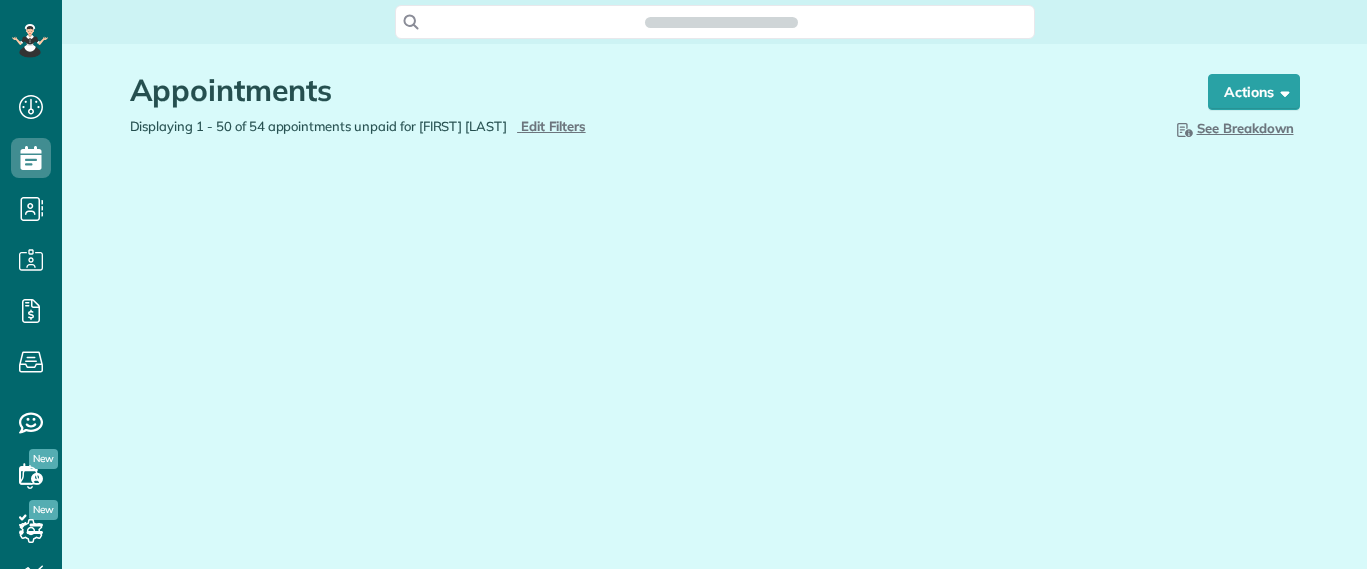 scroll, scrollTop: 0, scrollLeft: 0, axis: both 